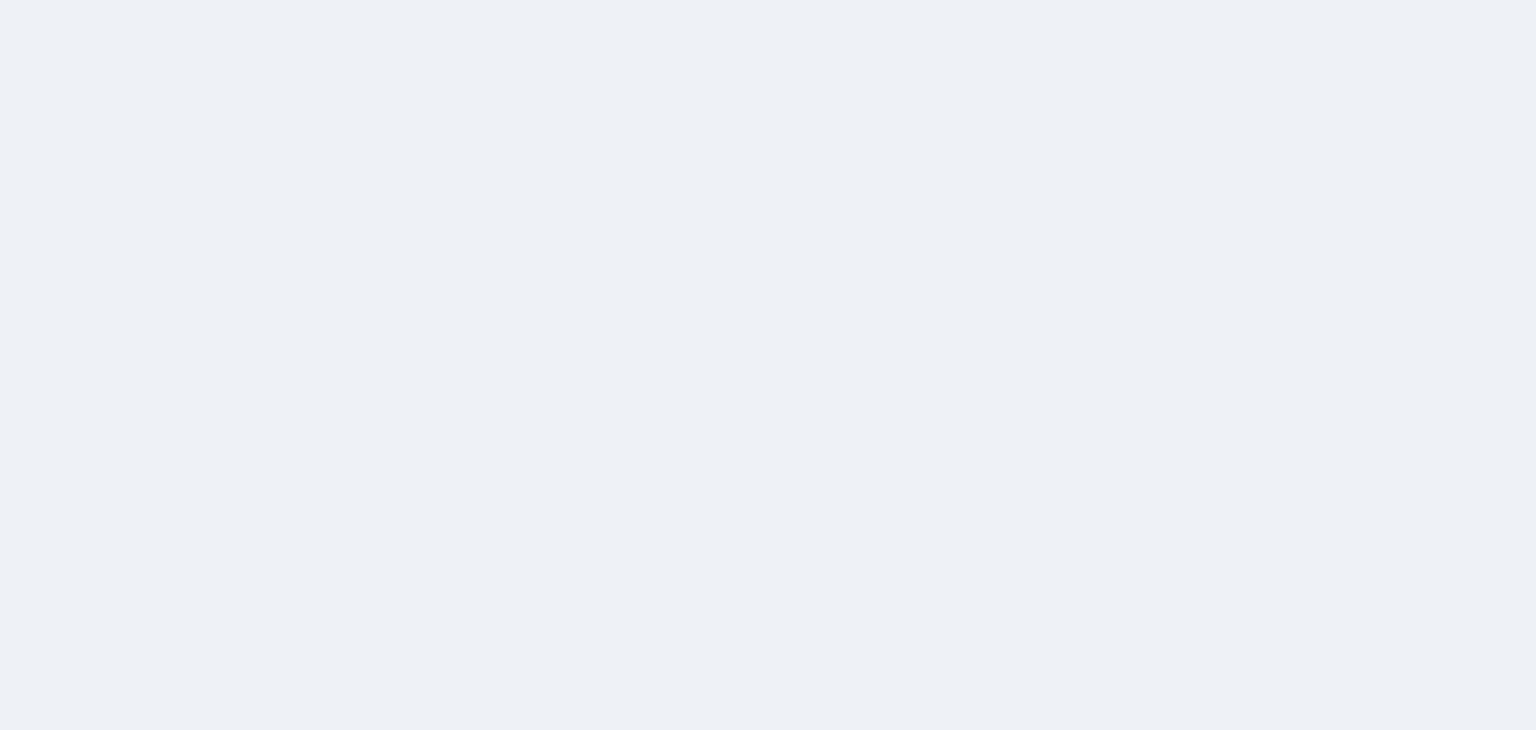 scroll, scrollTop: 0, scrollLeft: 0, axis: both 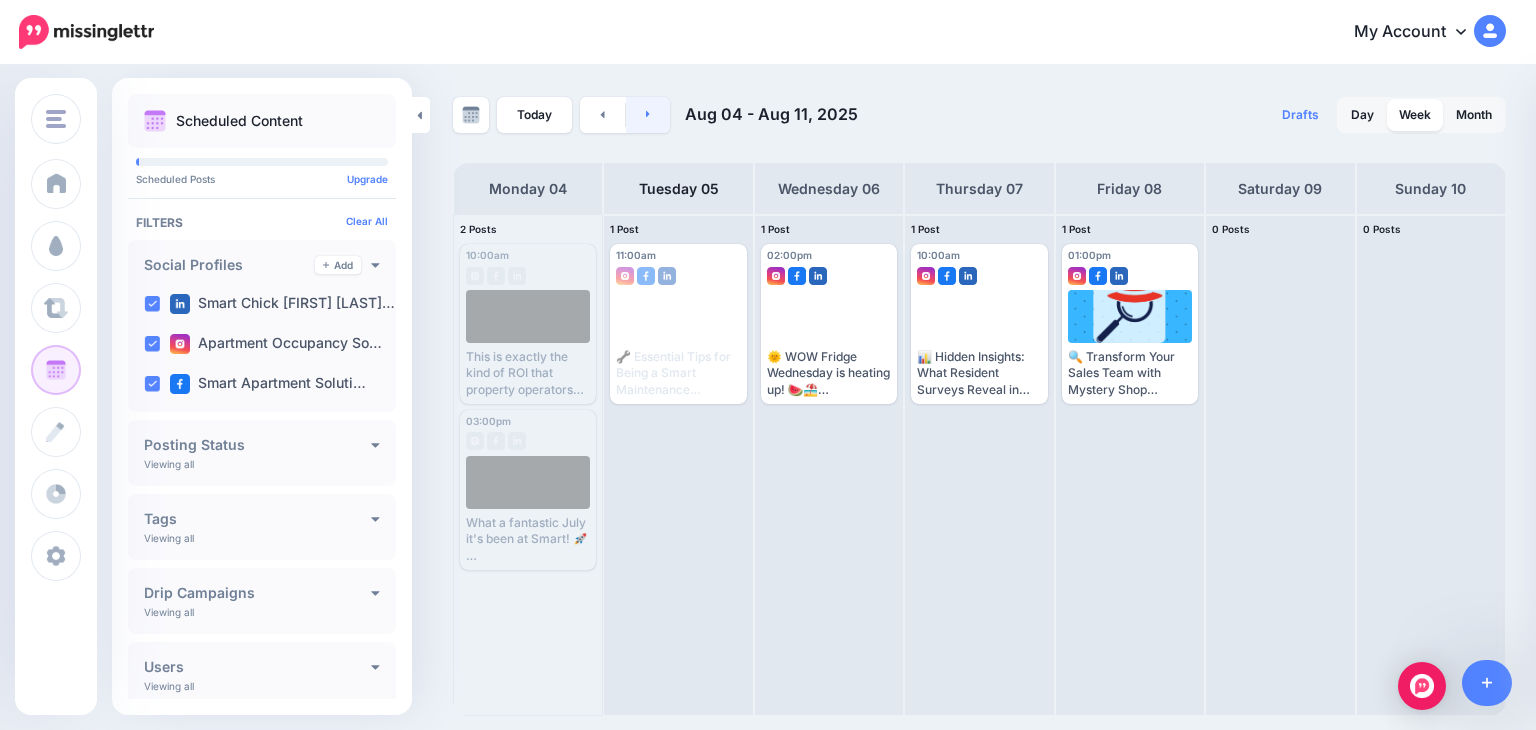 click at bounding box center (648, 115) 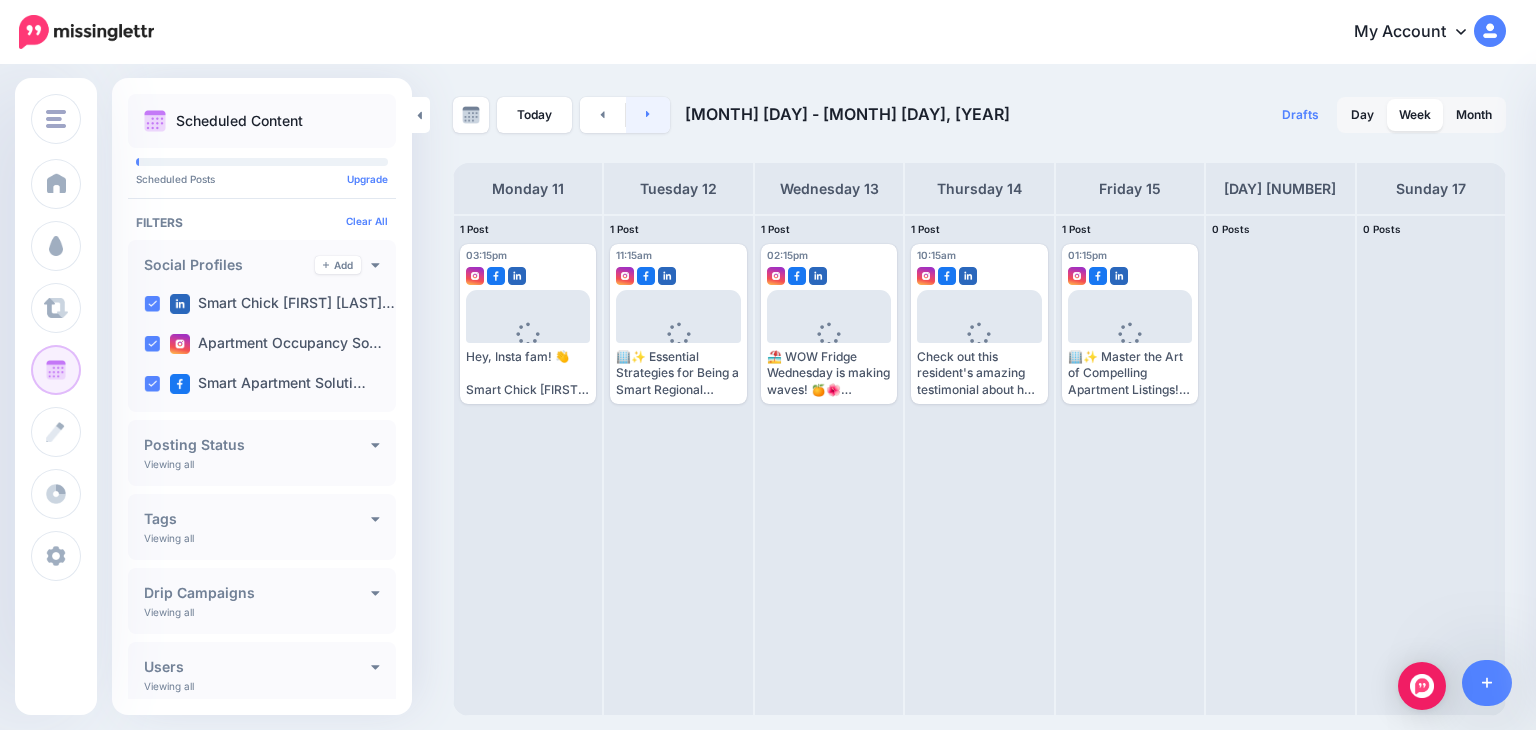 click 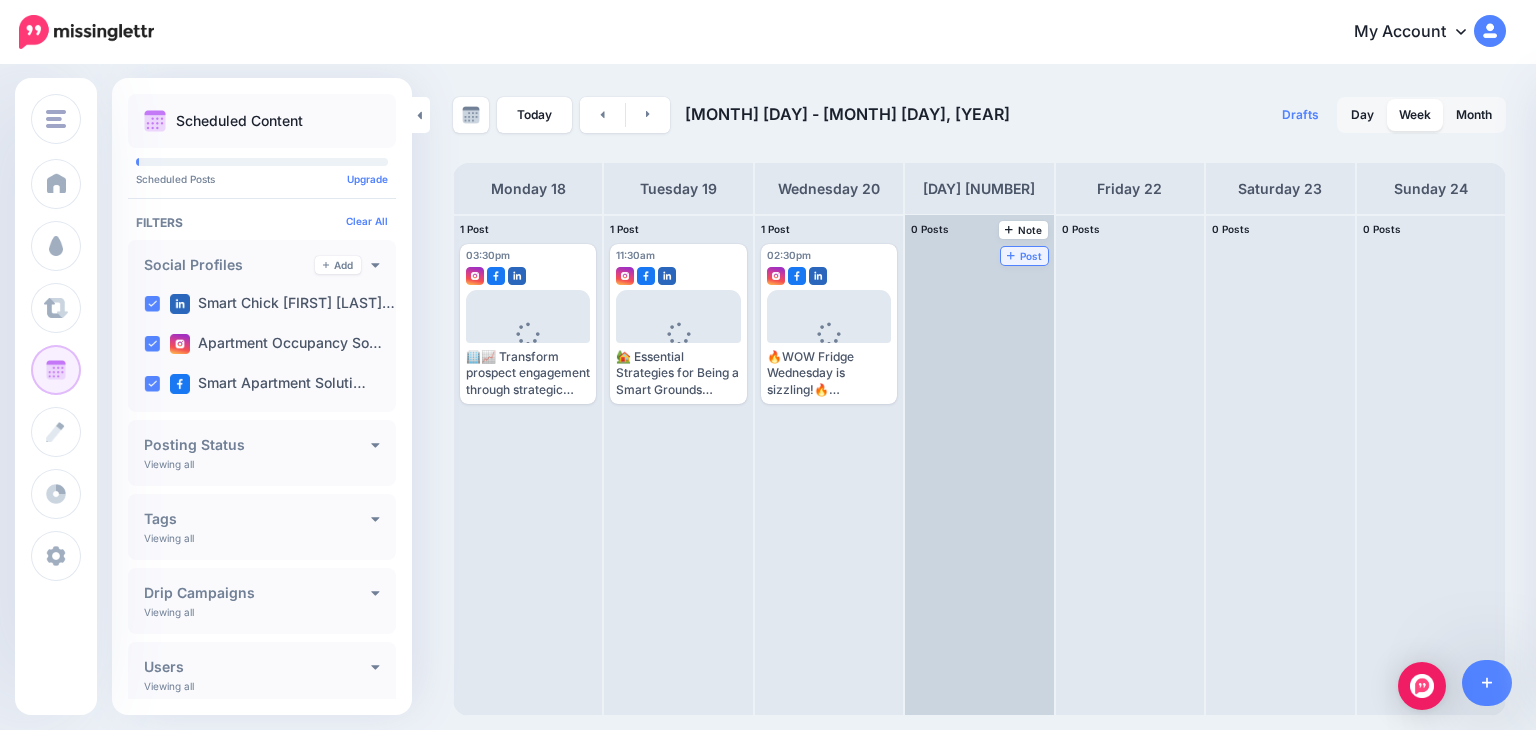 click on "Post" at bounding box center [1024, 256] 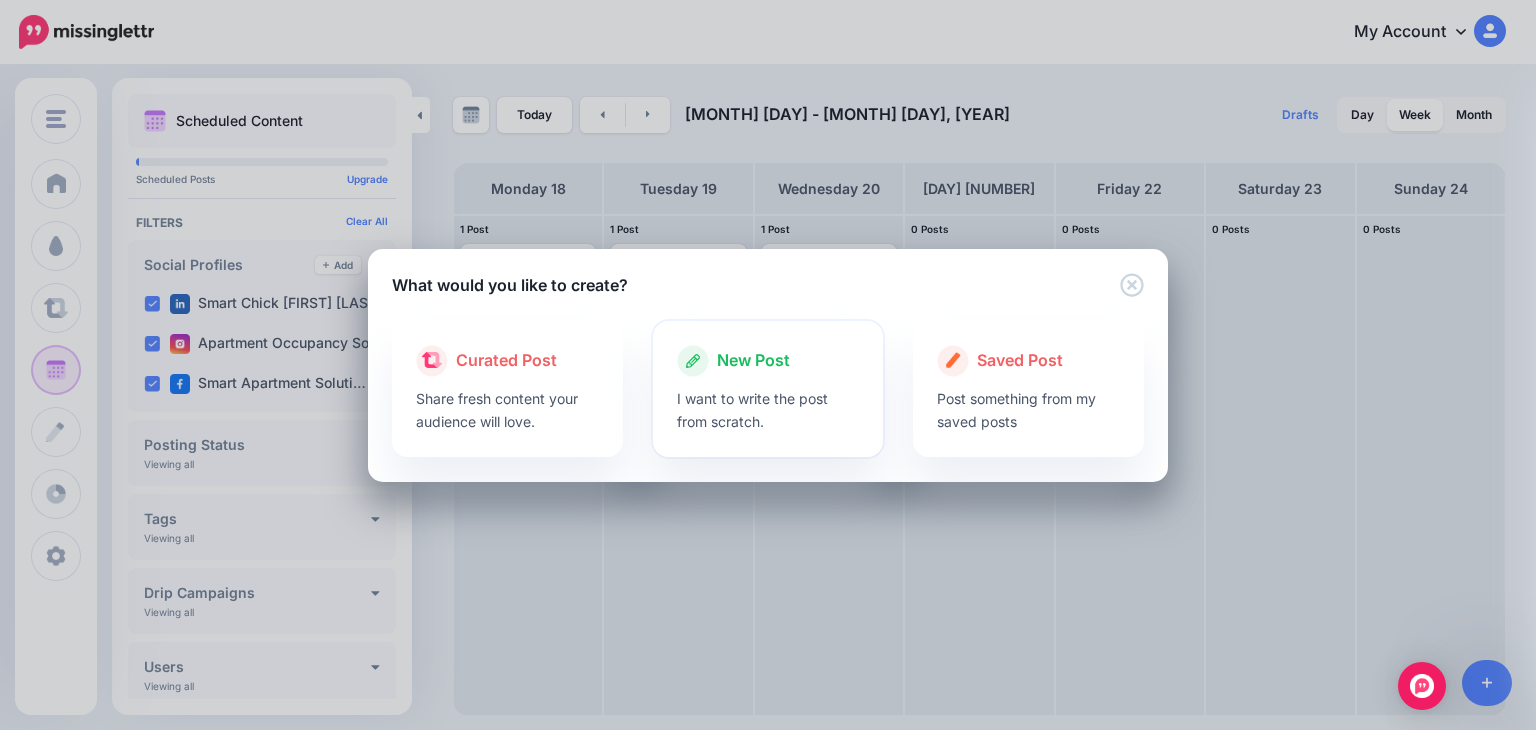 click on "New Post" at bounding box center [753, 361] 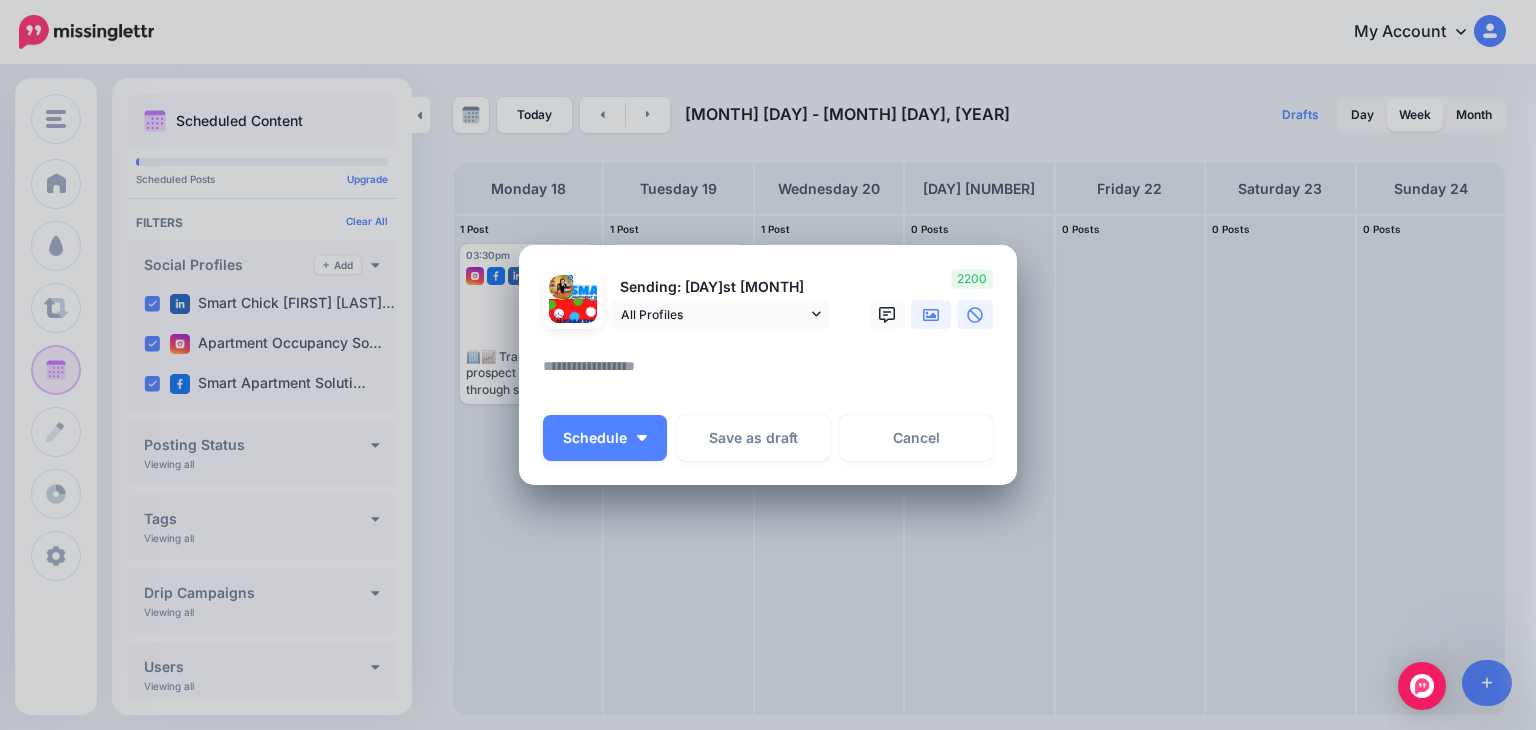 click 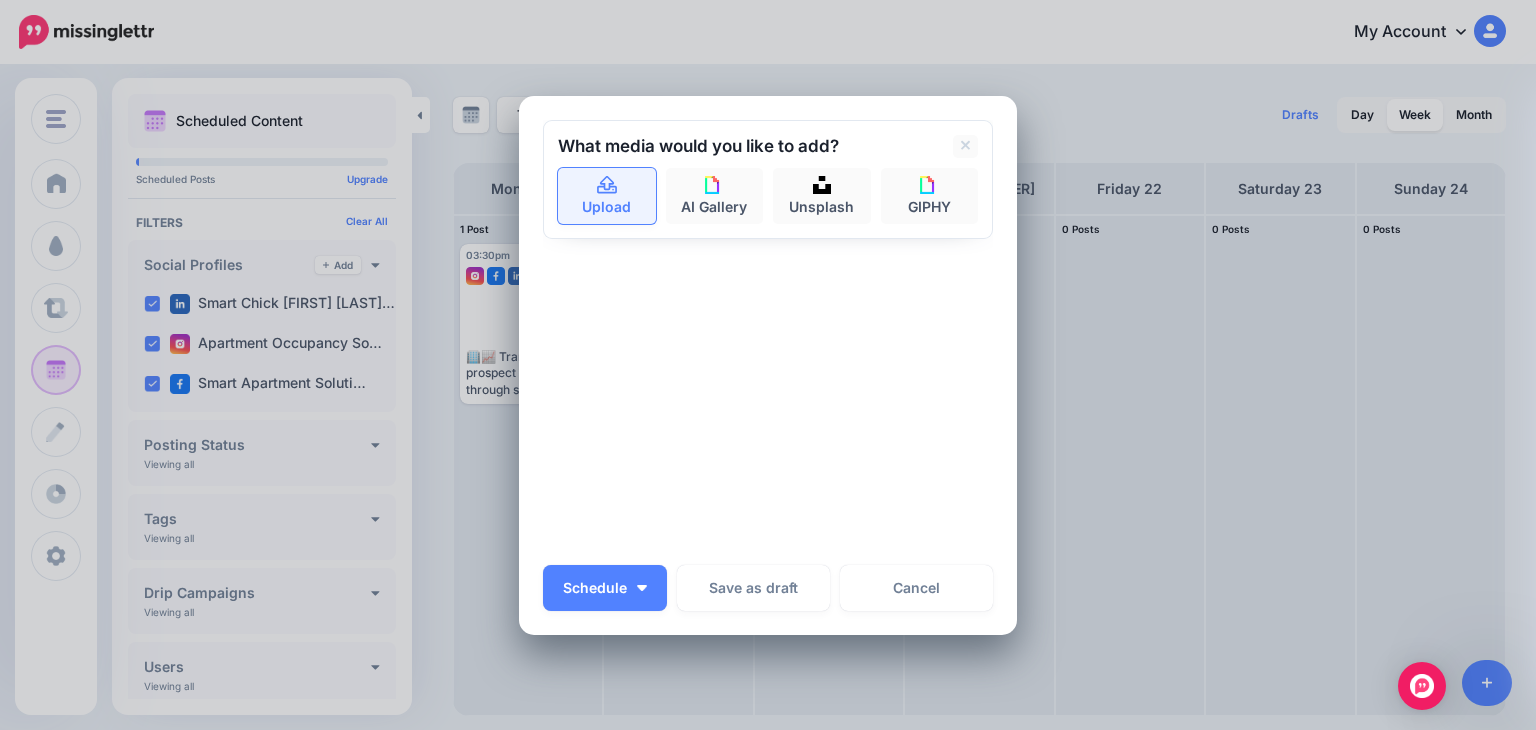 click on "Upload" at bounding box center (607, 196) 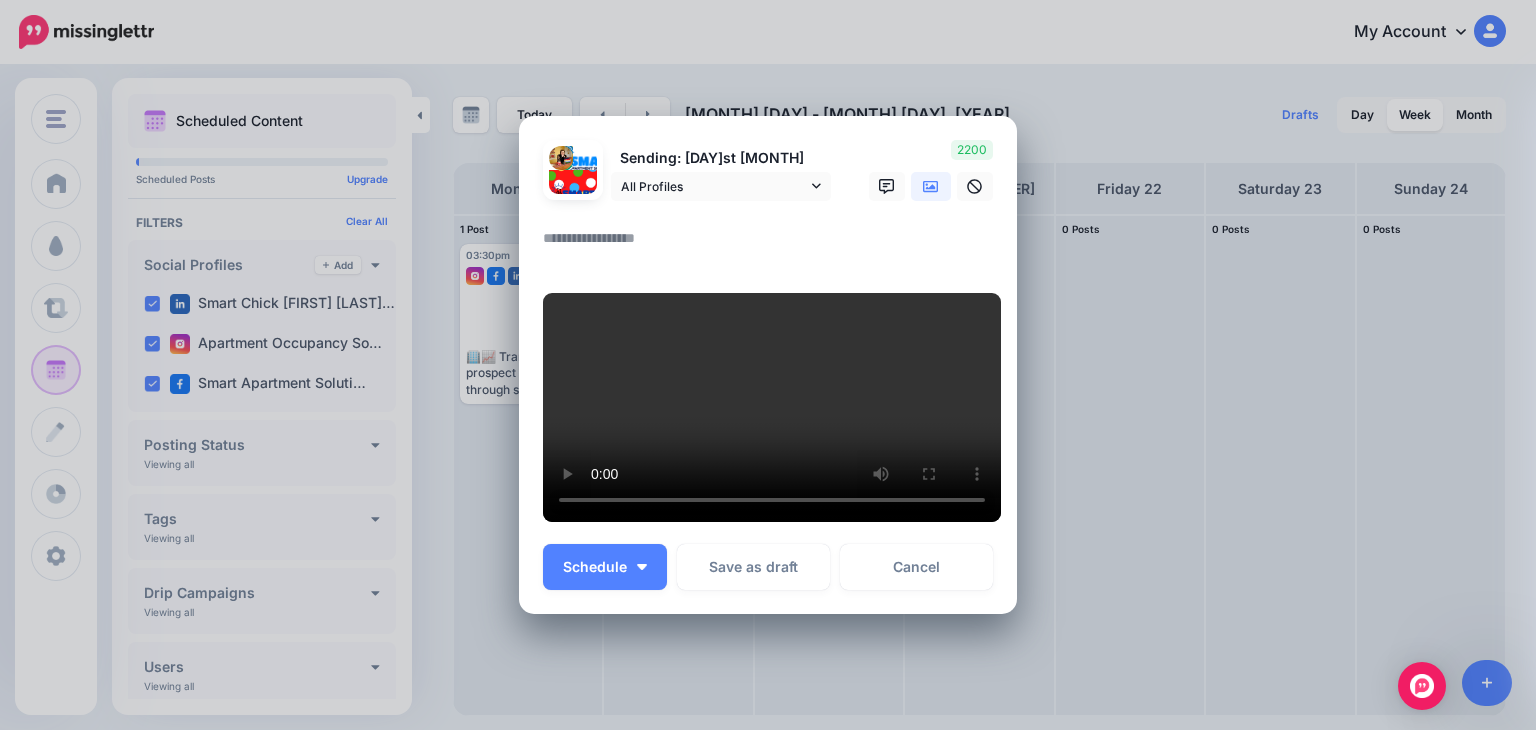 click at bounding box center [773, 245] 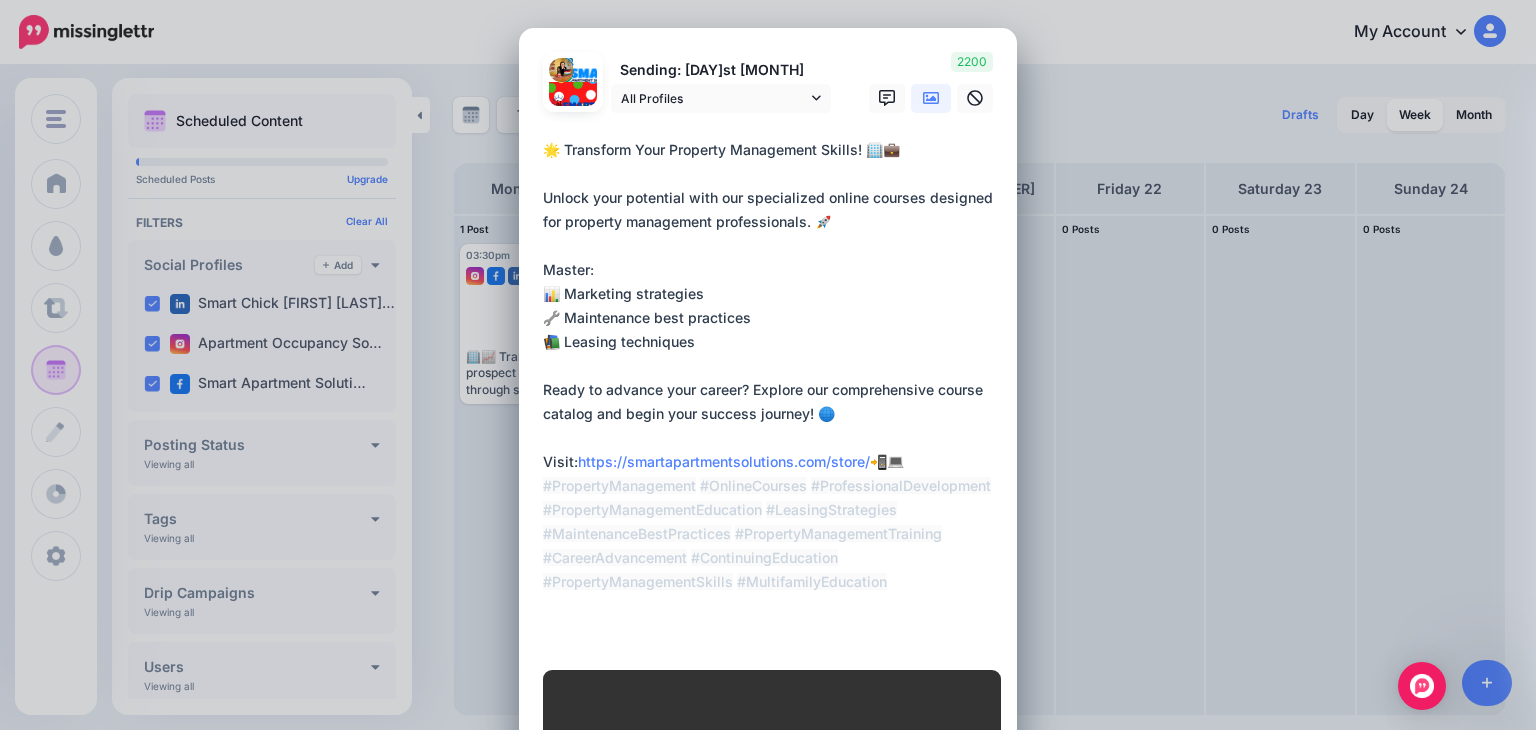 type on "**********" 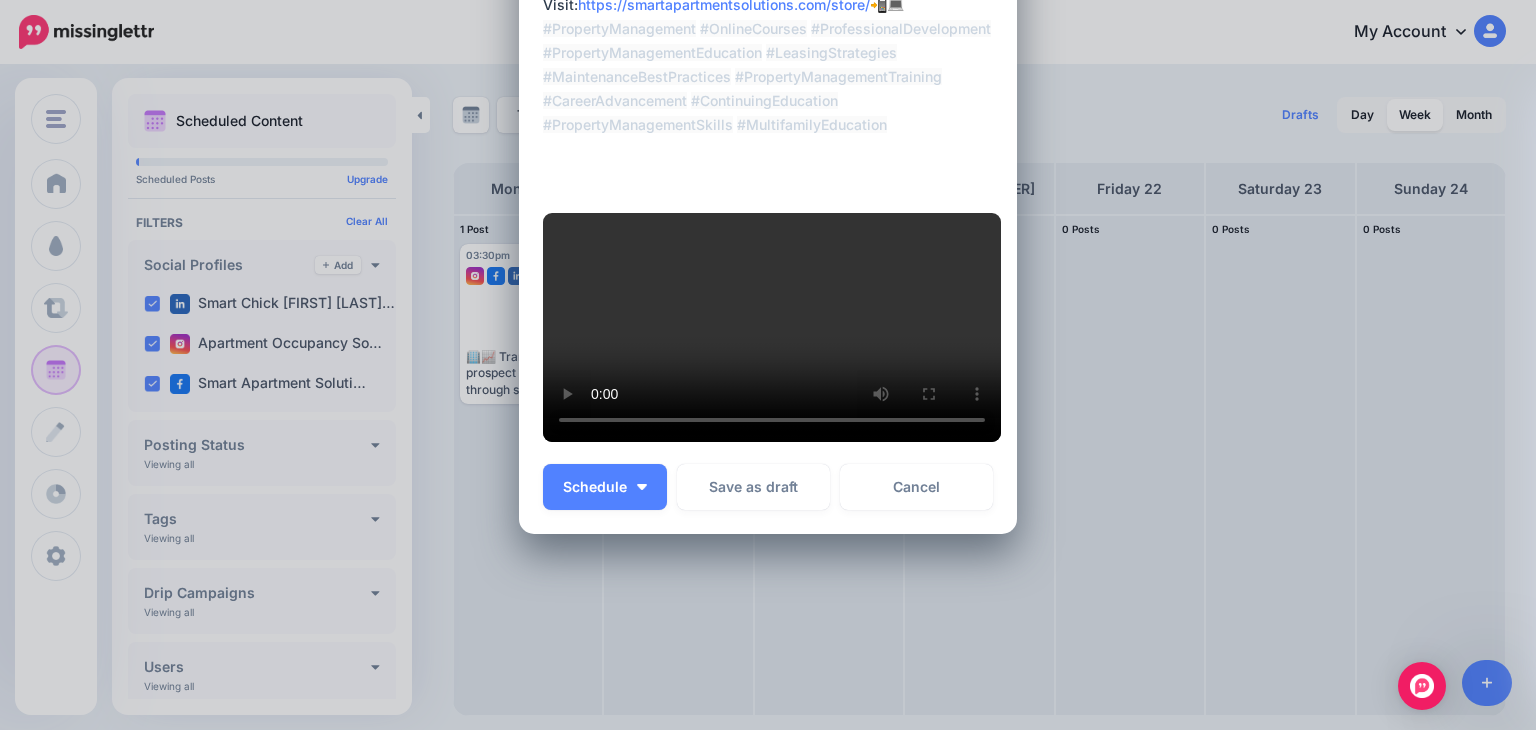 scroll, scrollTop: 476, scrollLeft: 0, axis: vertical 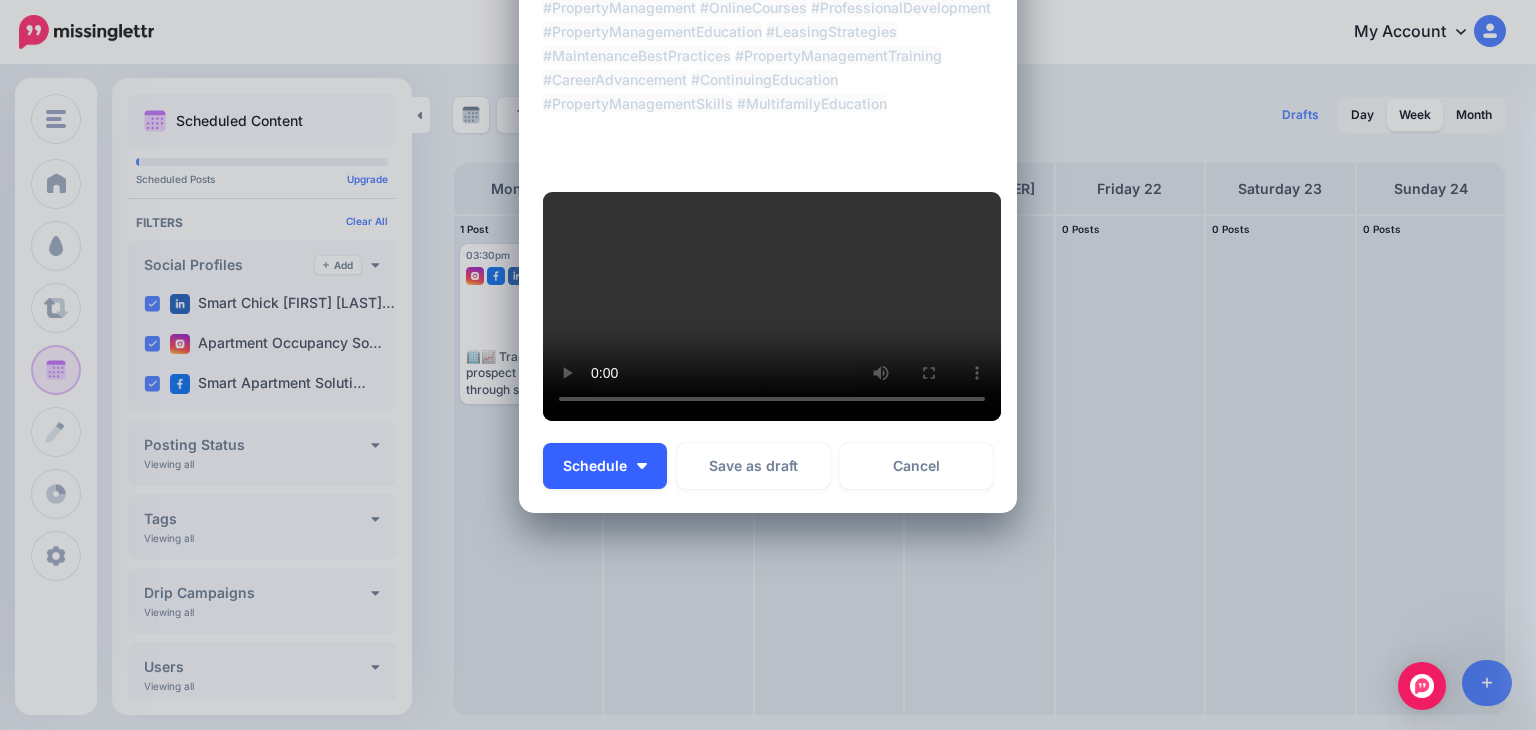 click on "Schedule" at bounding box center [605, 466] 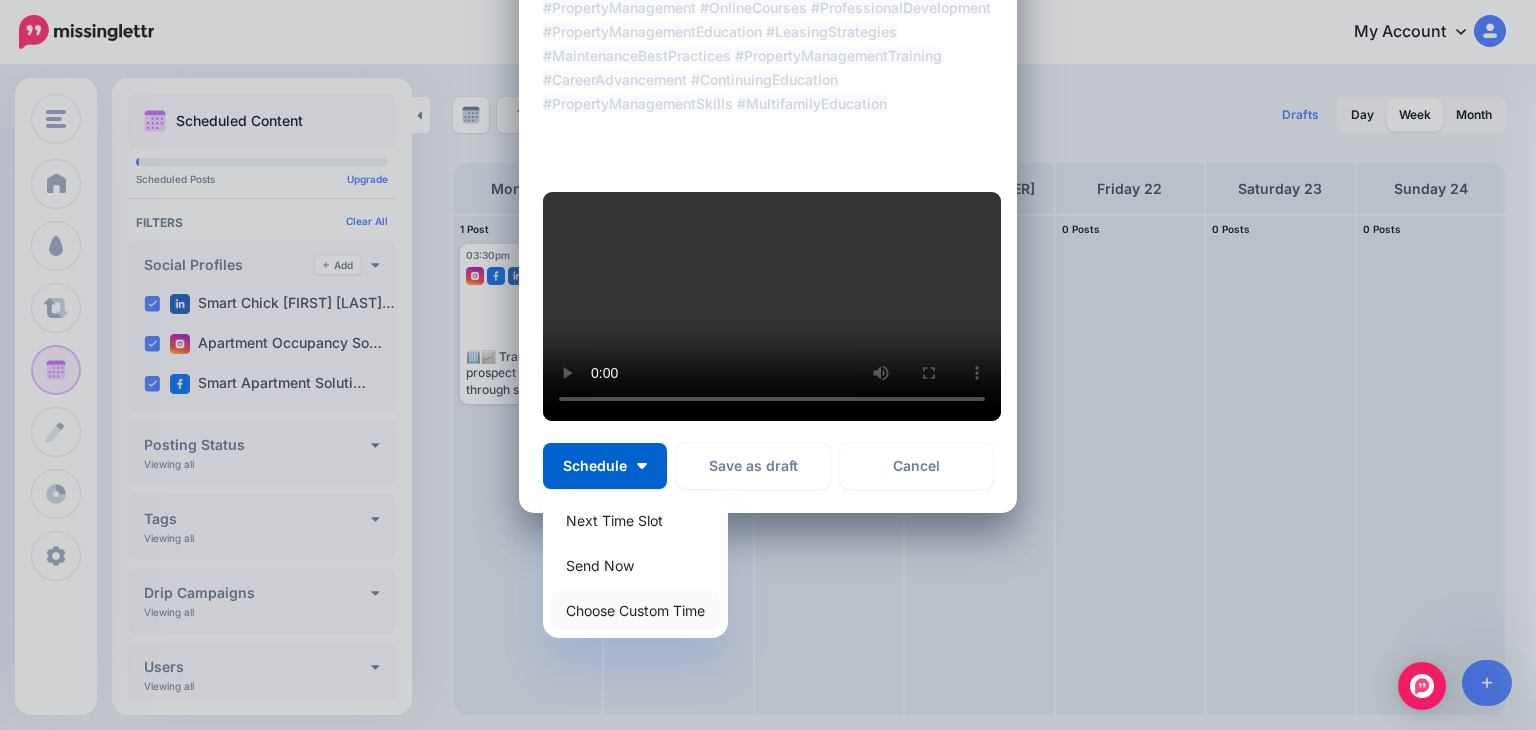 click on "Choose Custom Time" at bounding box center (635, 610) 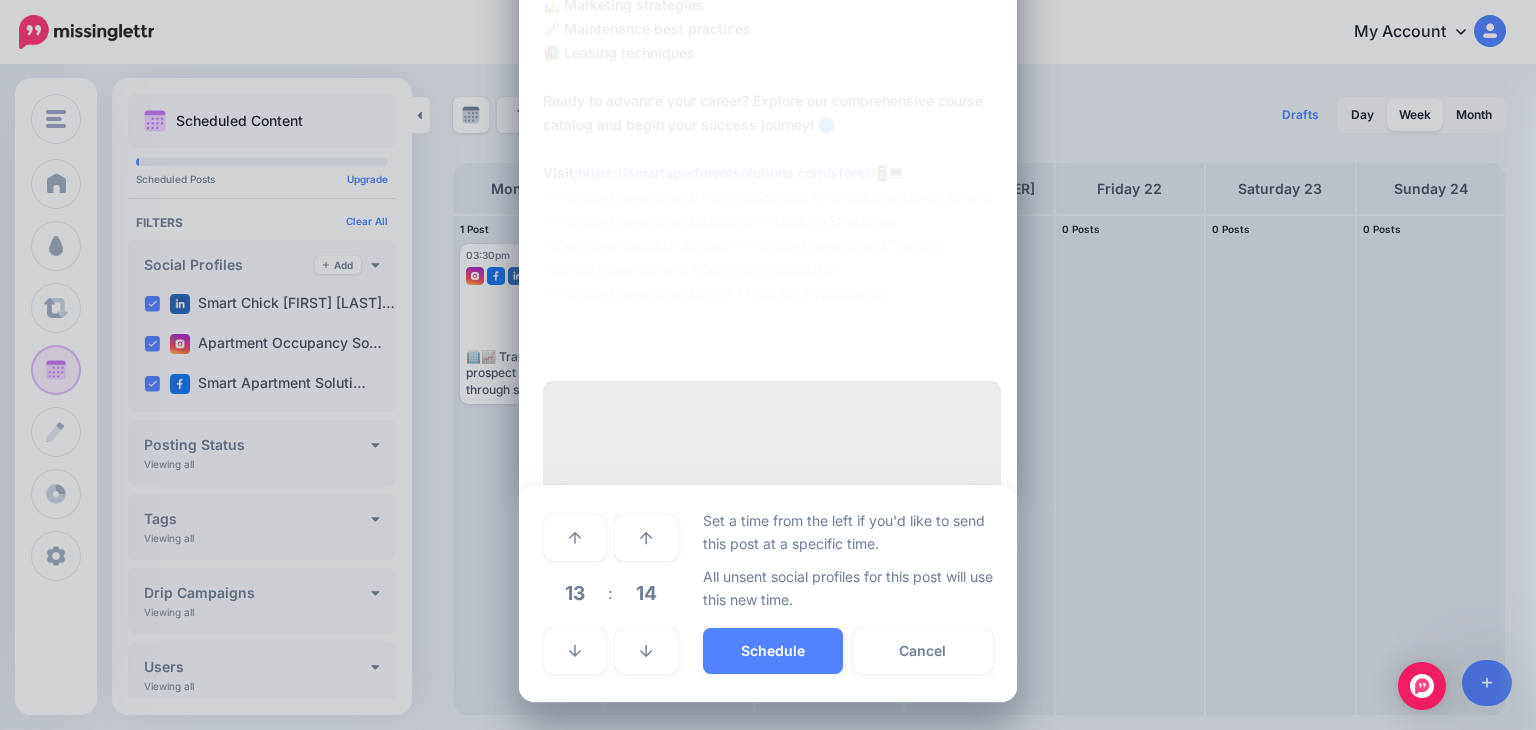 scroll, scrollTop: 516, scrollLeft: 0, axis: vertical 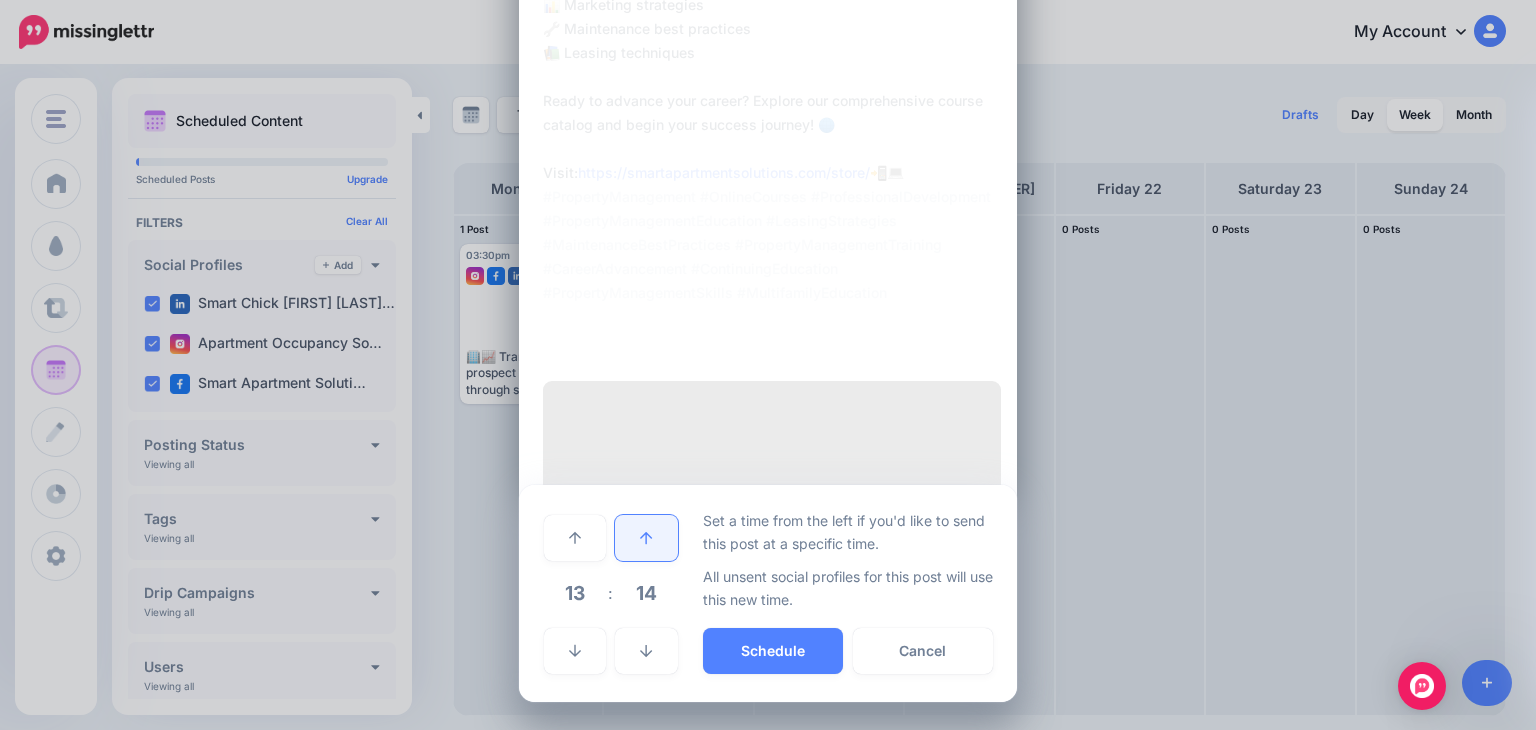 click at bounding box center (646, 538) 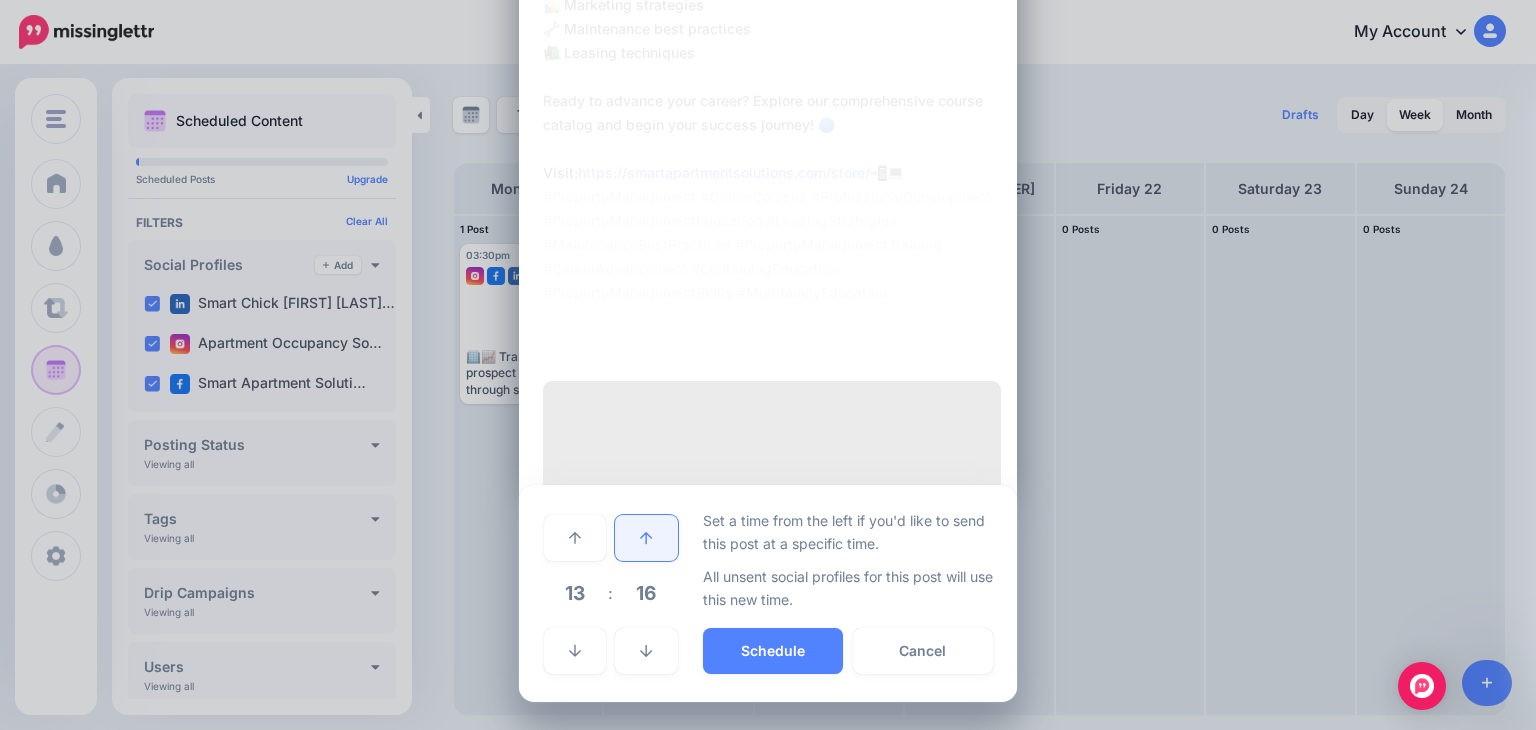 click at bounding box center [646, 538] 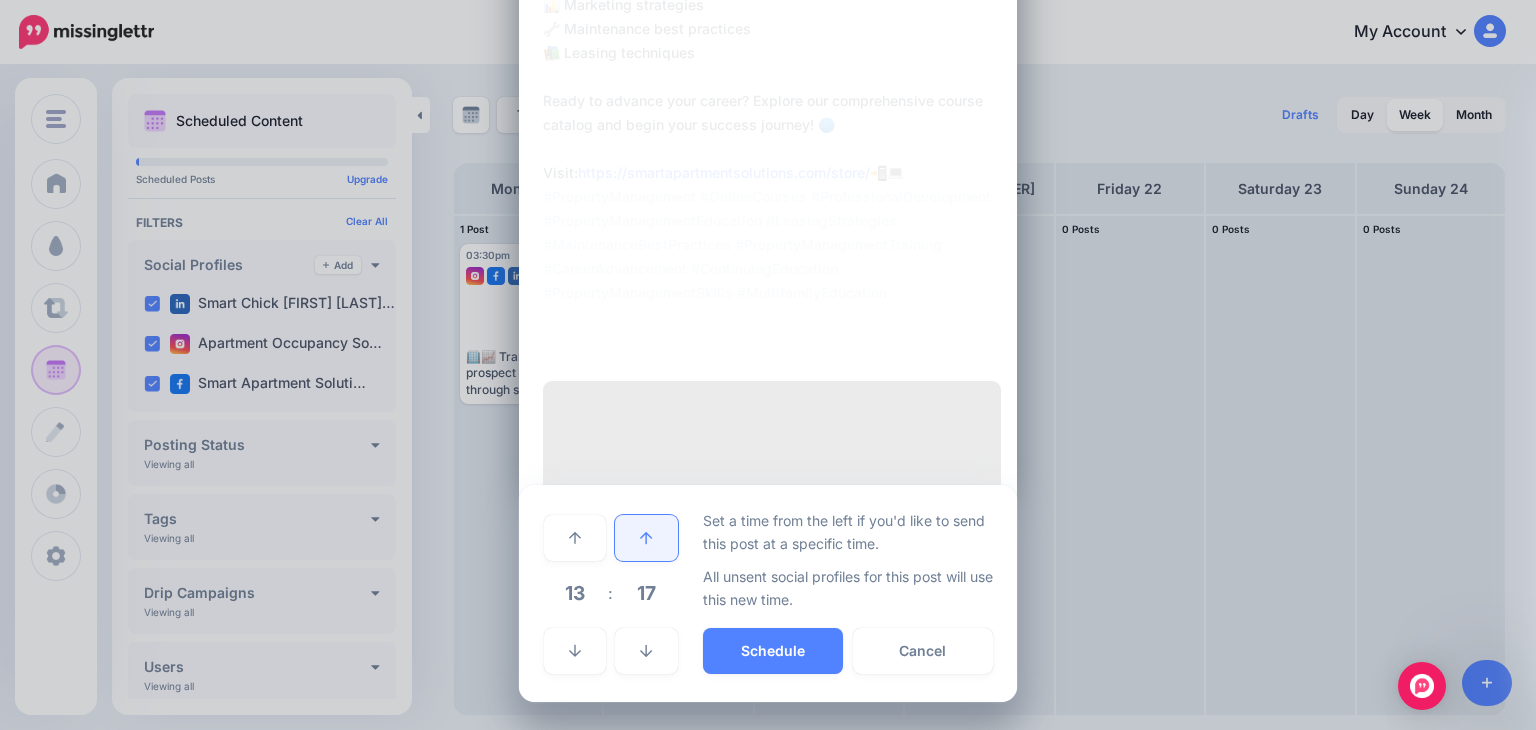 click at bounding box center [646, 538] 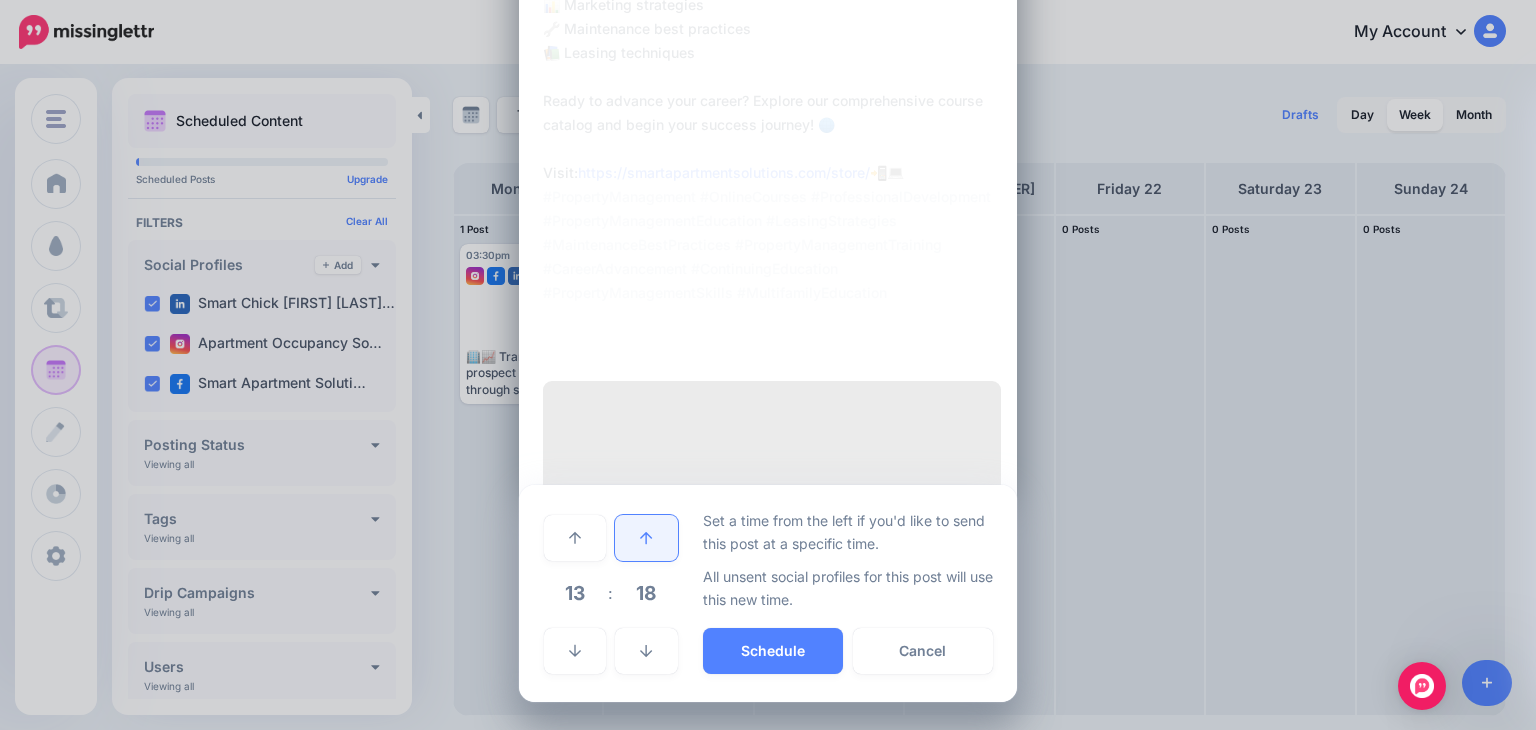 click at bounding box center (646, 538) 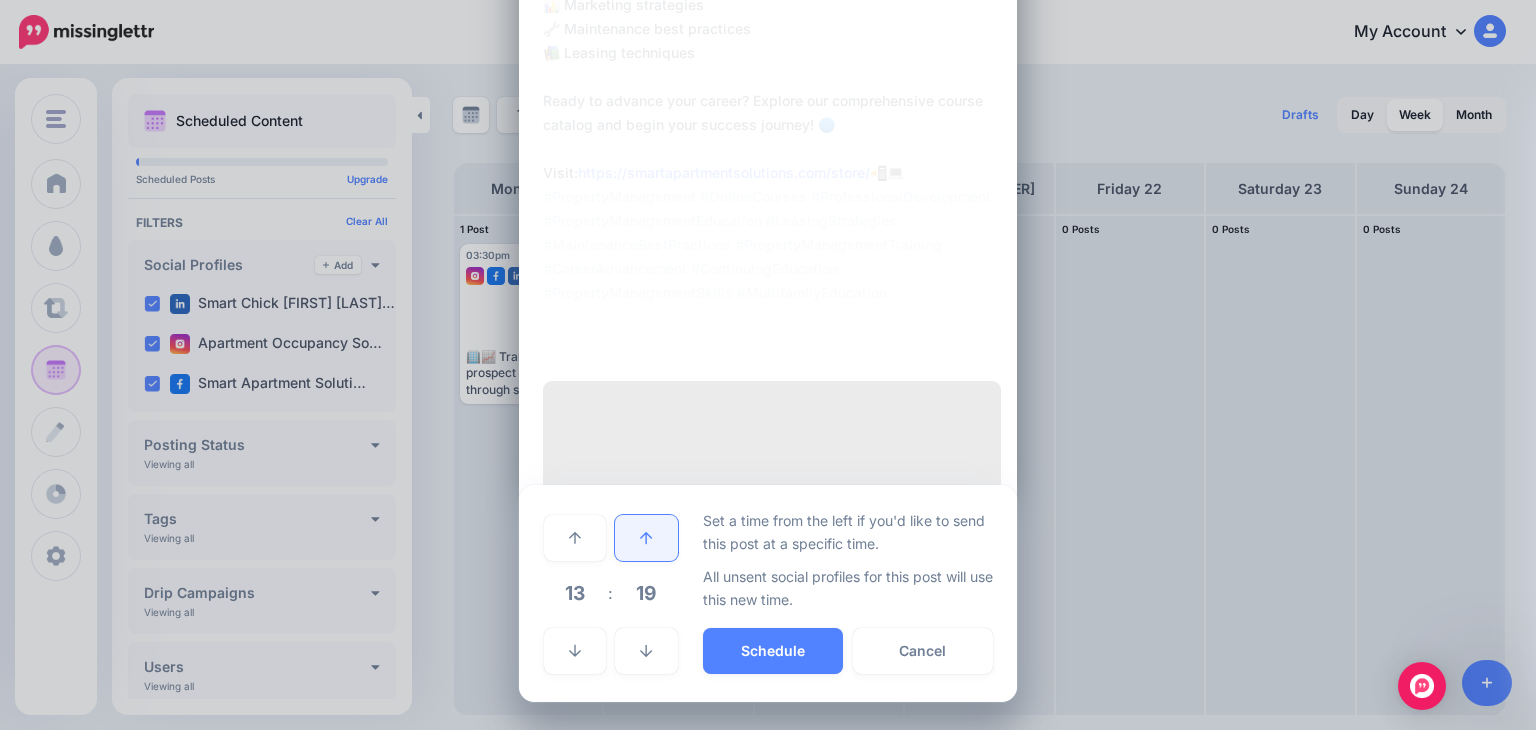 click at bounding box center (646, 538) 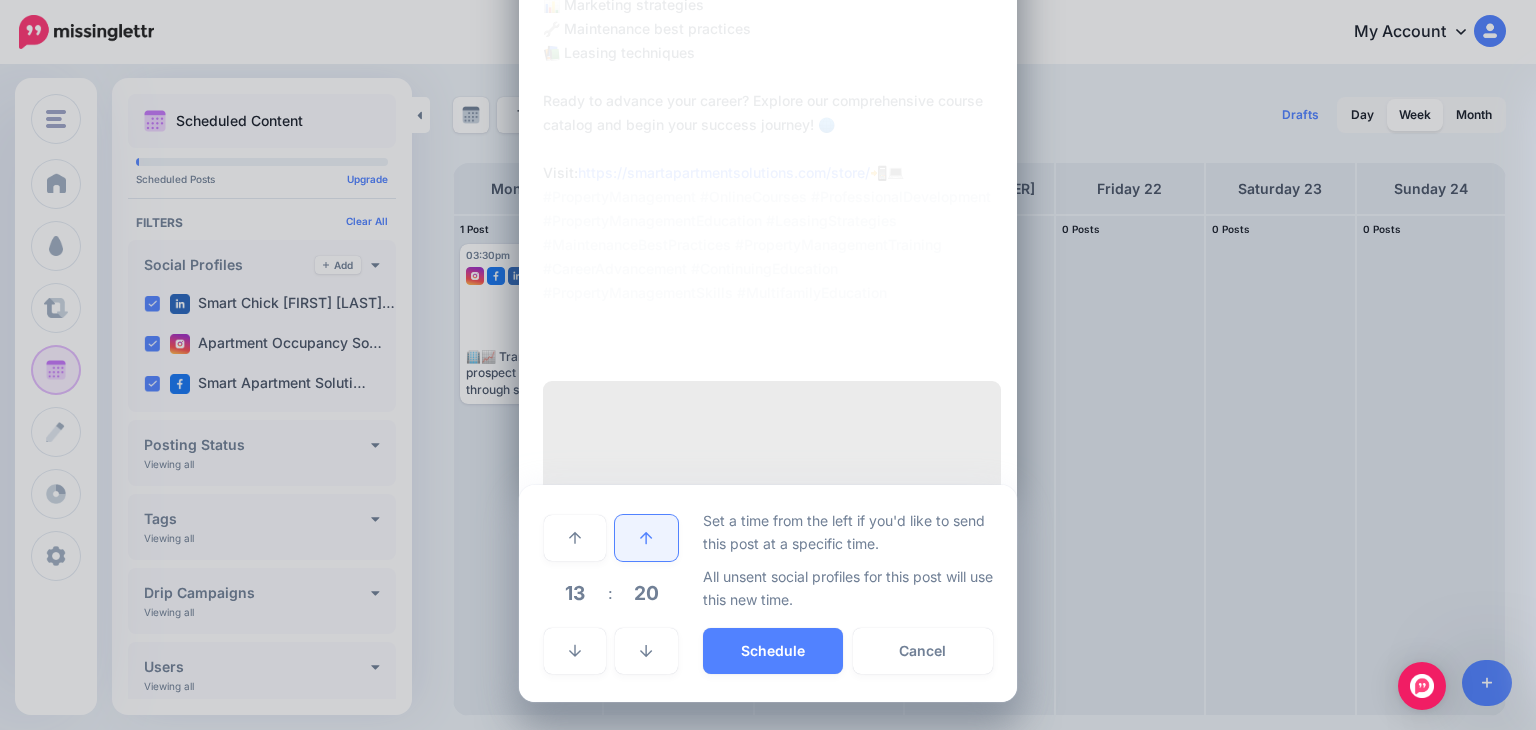 click at bounding box center [646, 538] 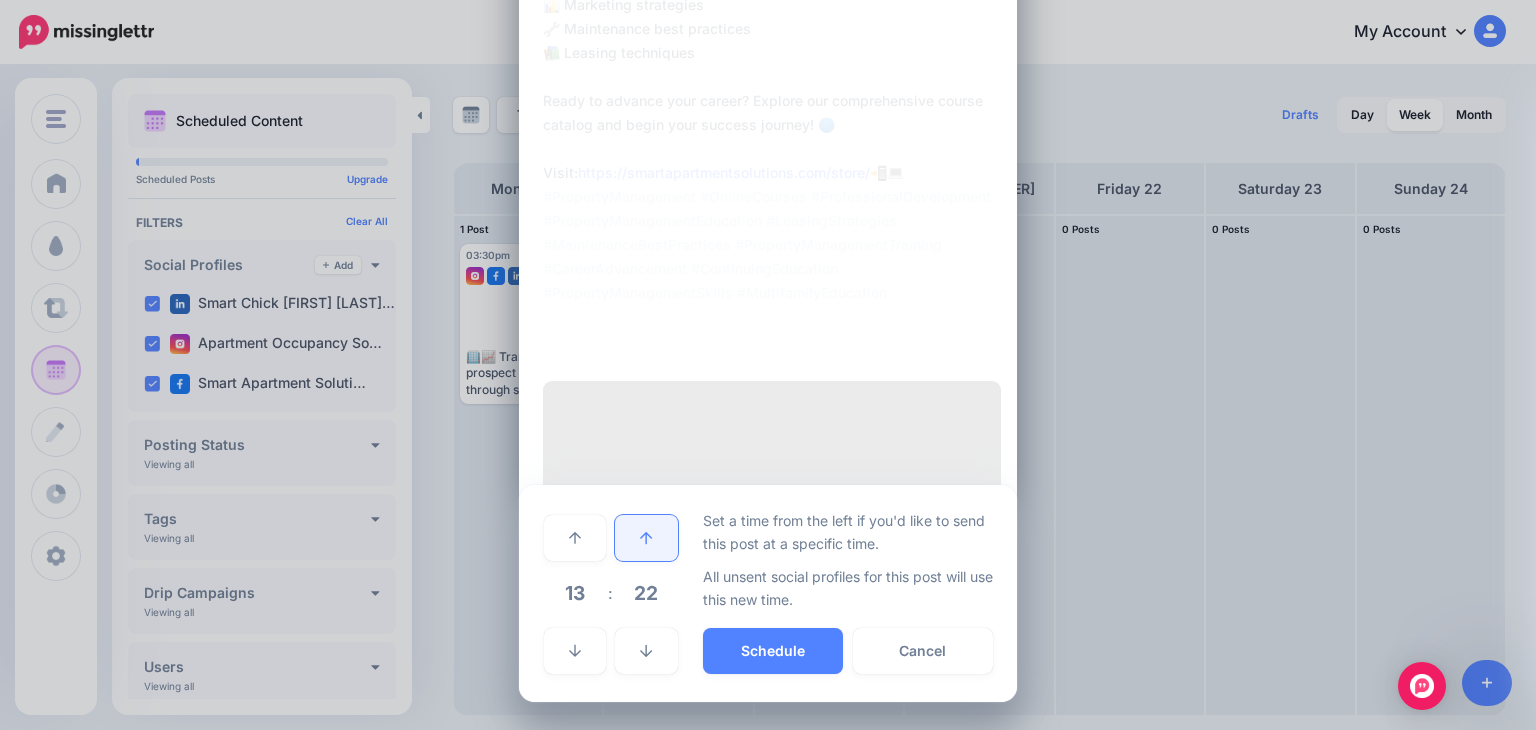 click at bounding box center [646, 538] 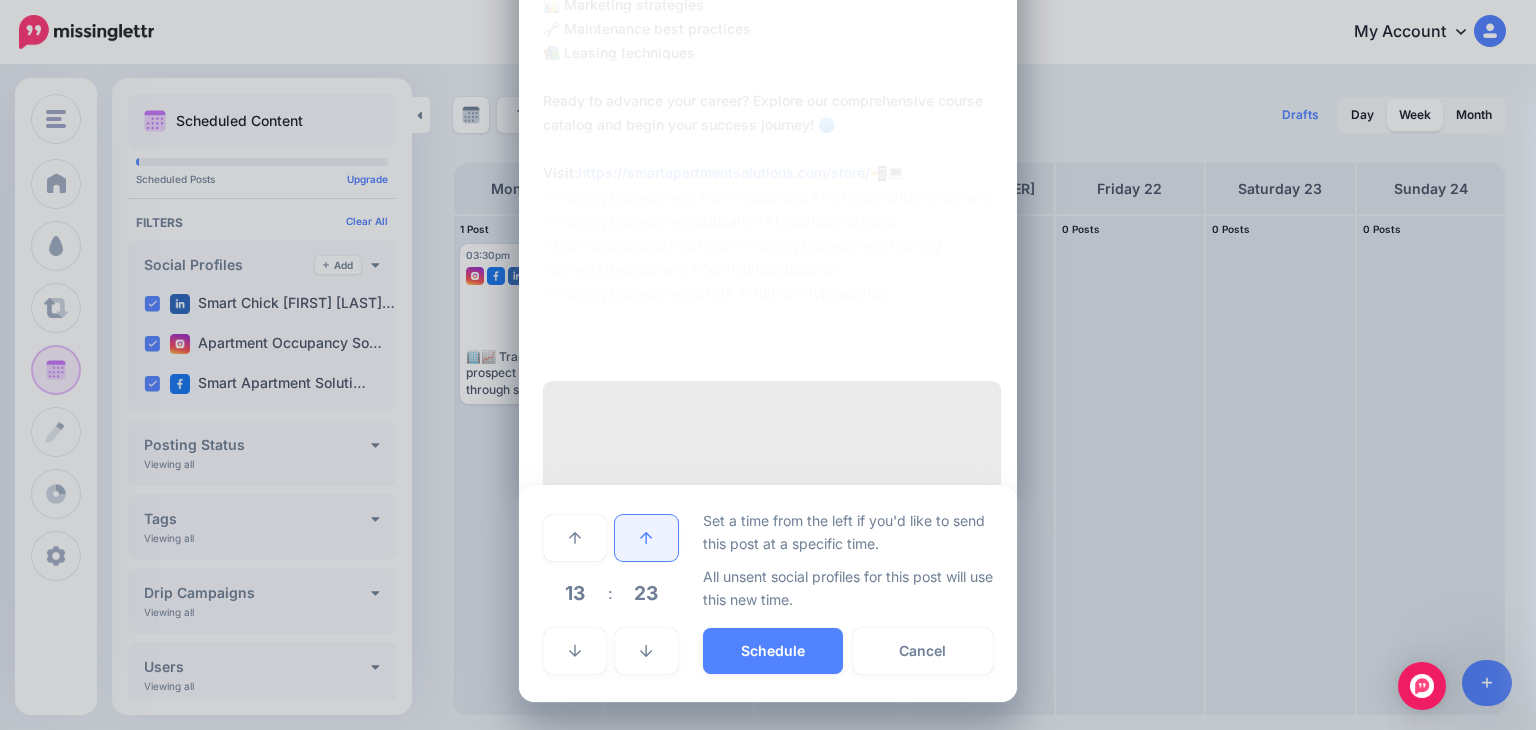 click at bounding box center [646, 538] 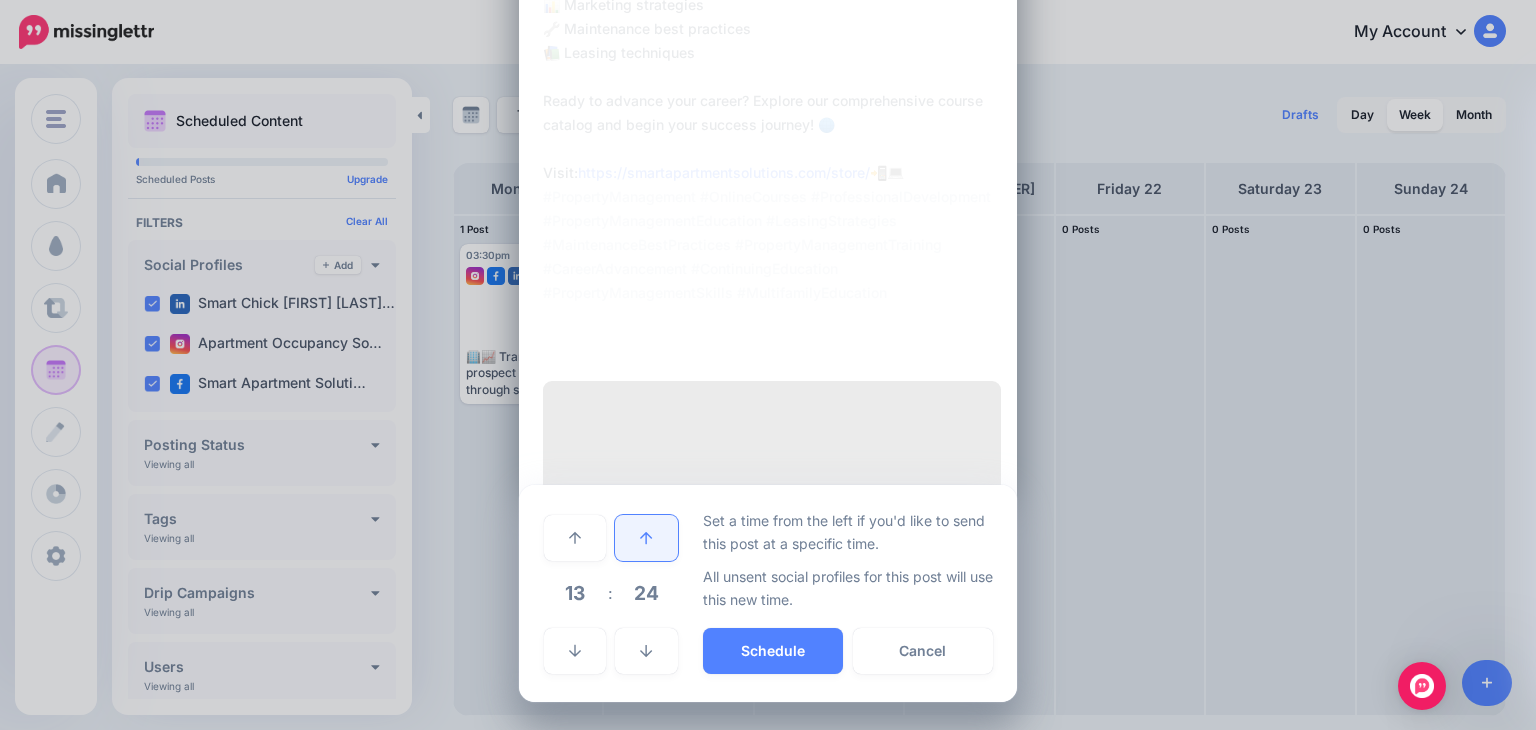 click at bounding box center [646, 538] 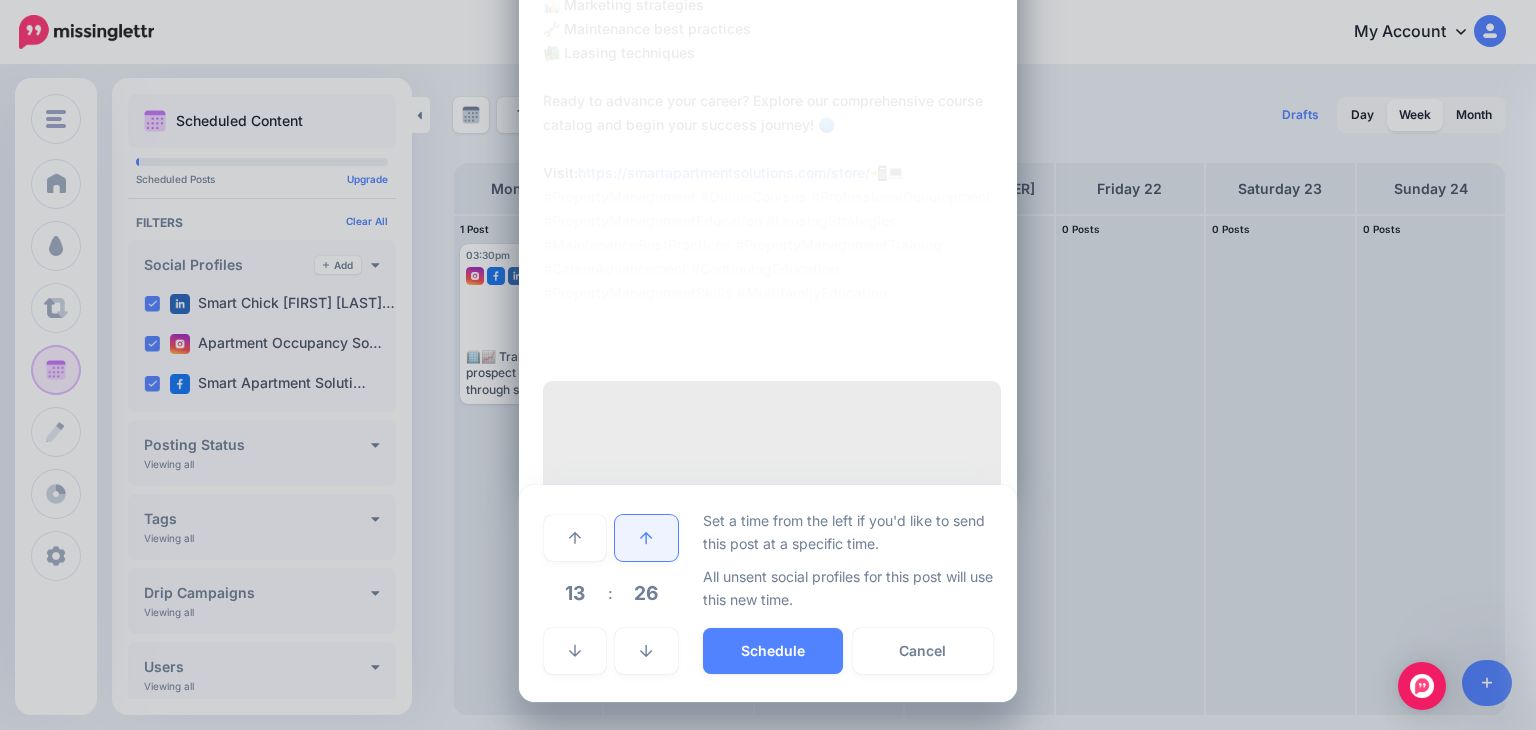 click at bounding box center (646, 538) 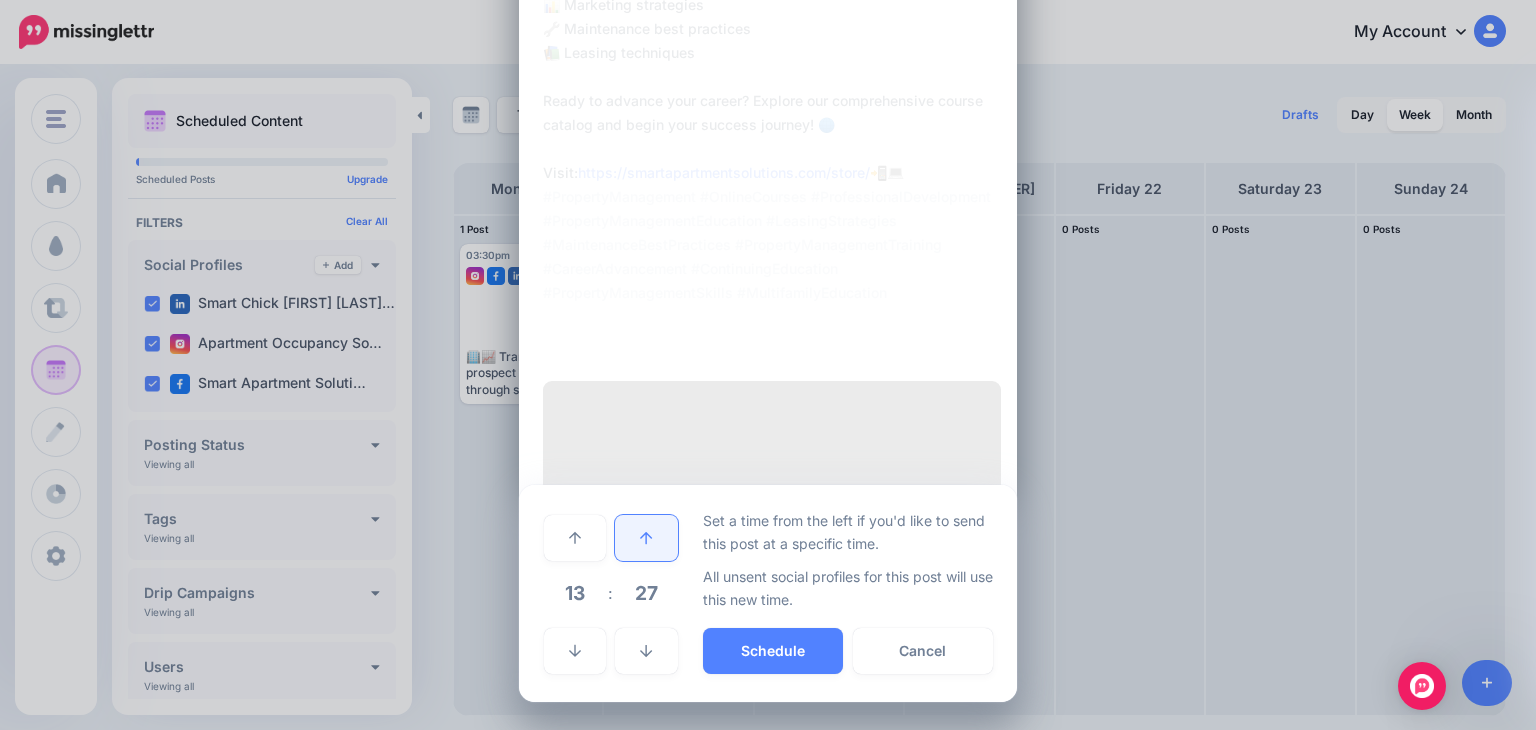 click at bounding box center [646, 538] 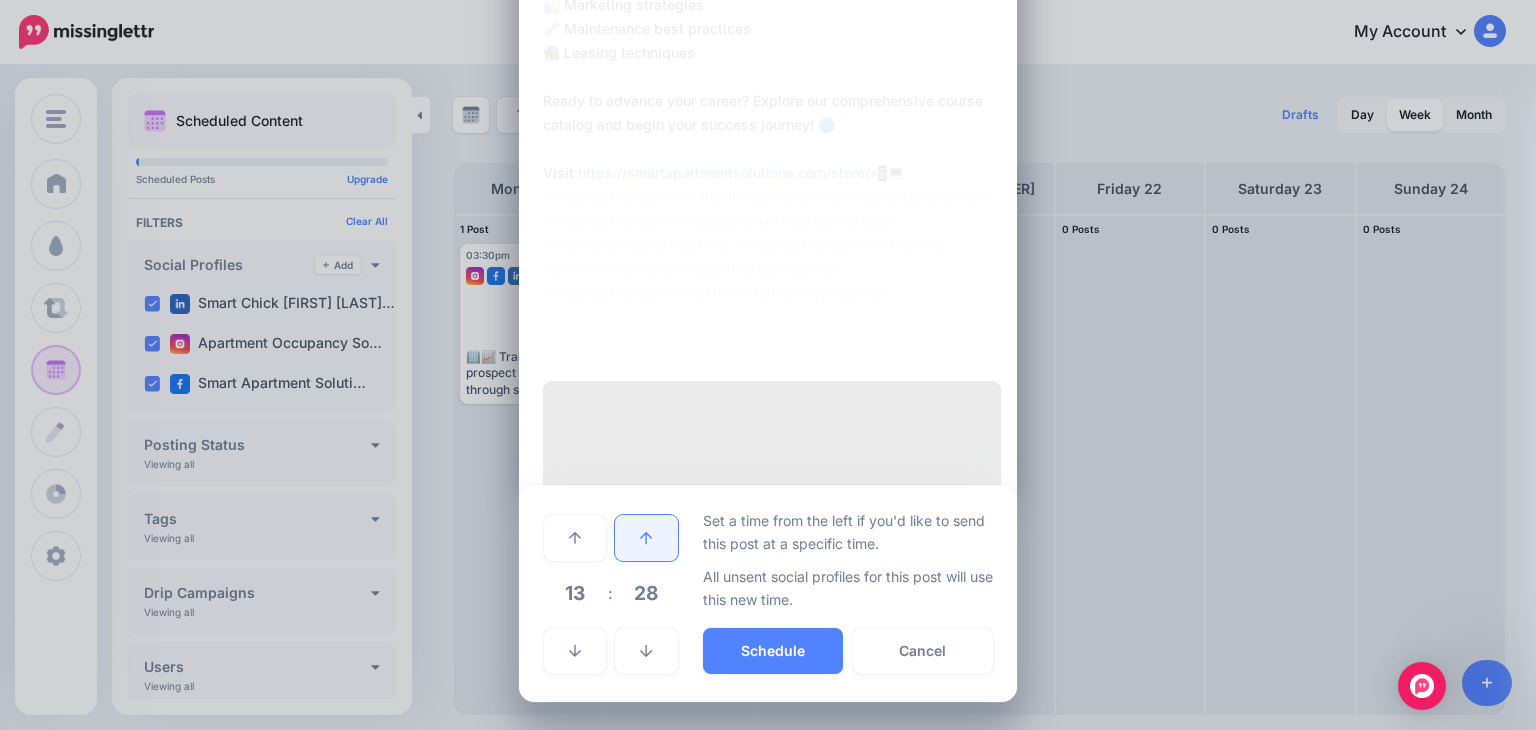 click at bounding box center [646, 538] 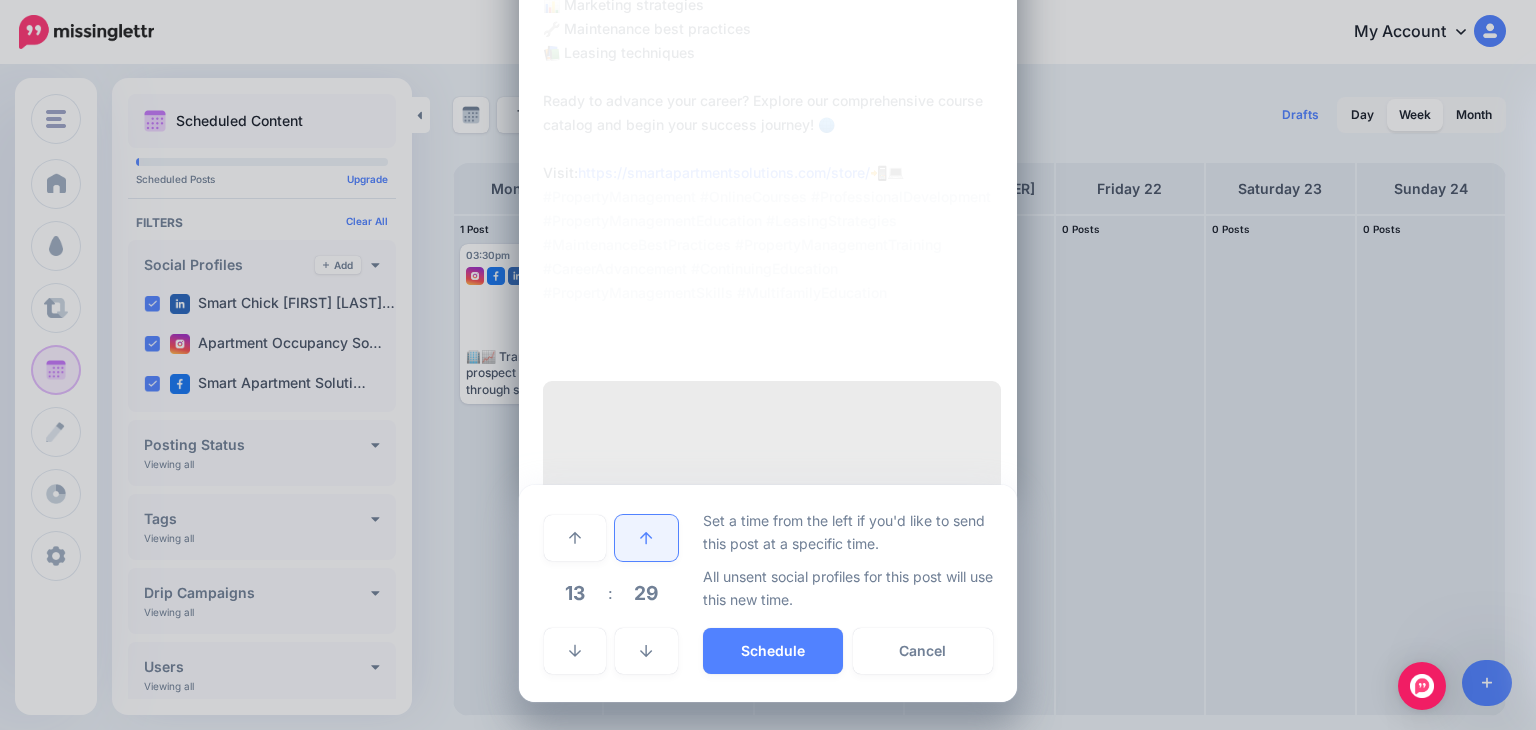 click at bounding box center [646, 538] 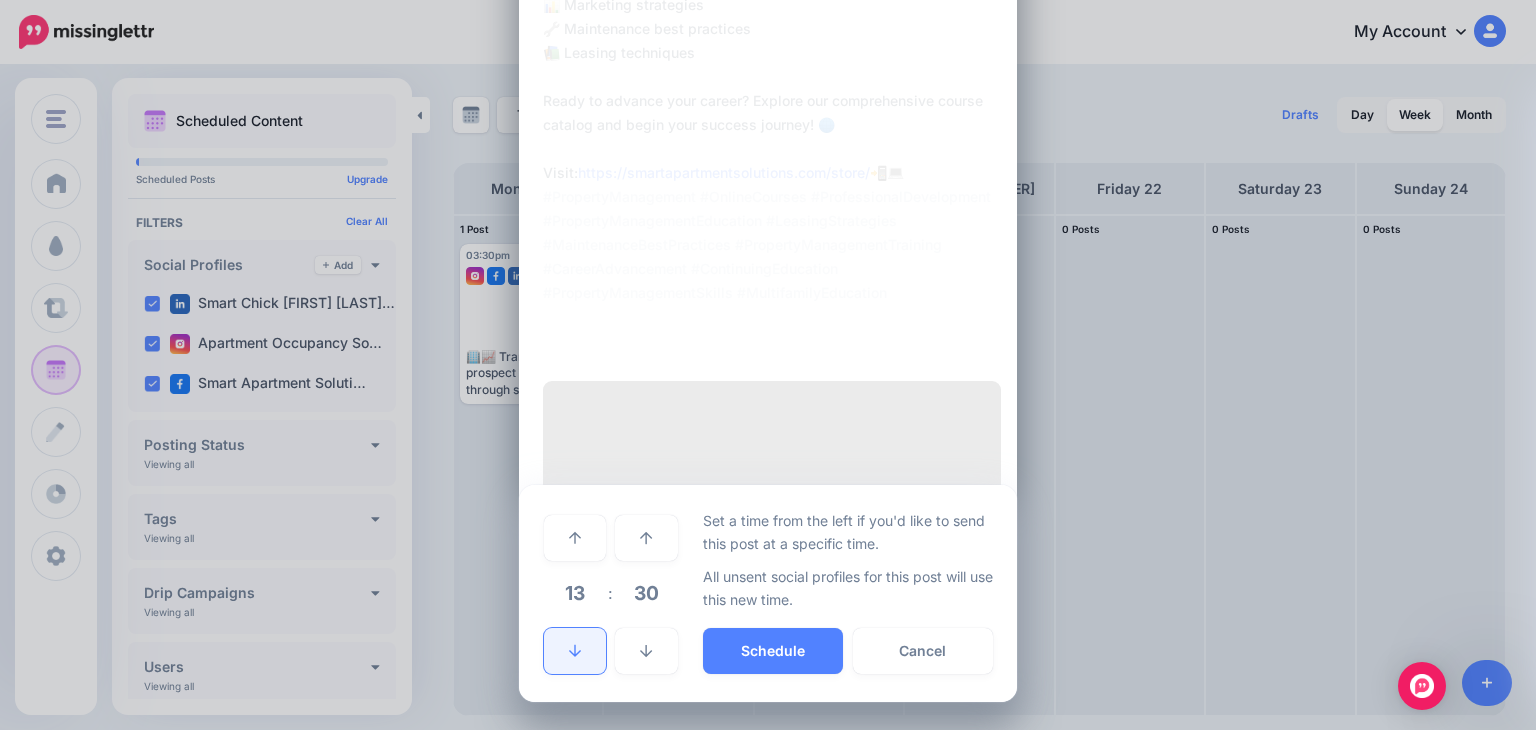 click 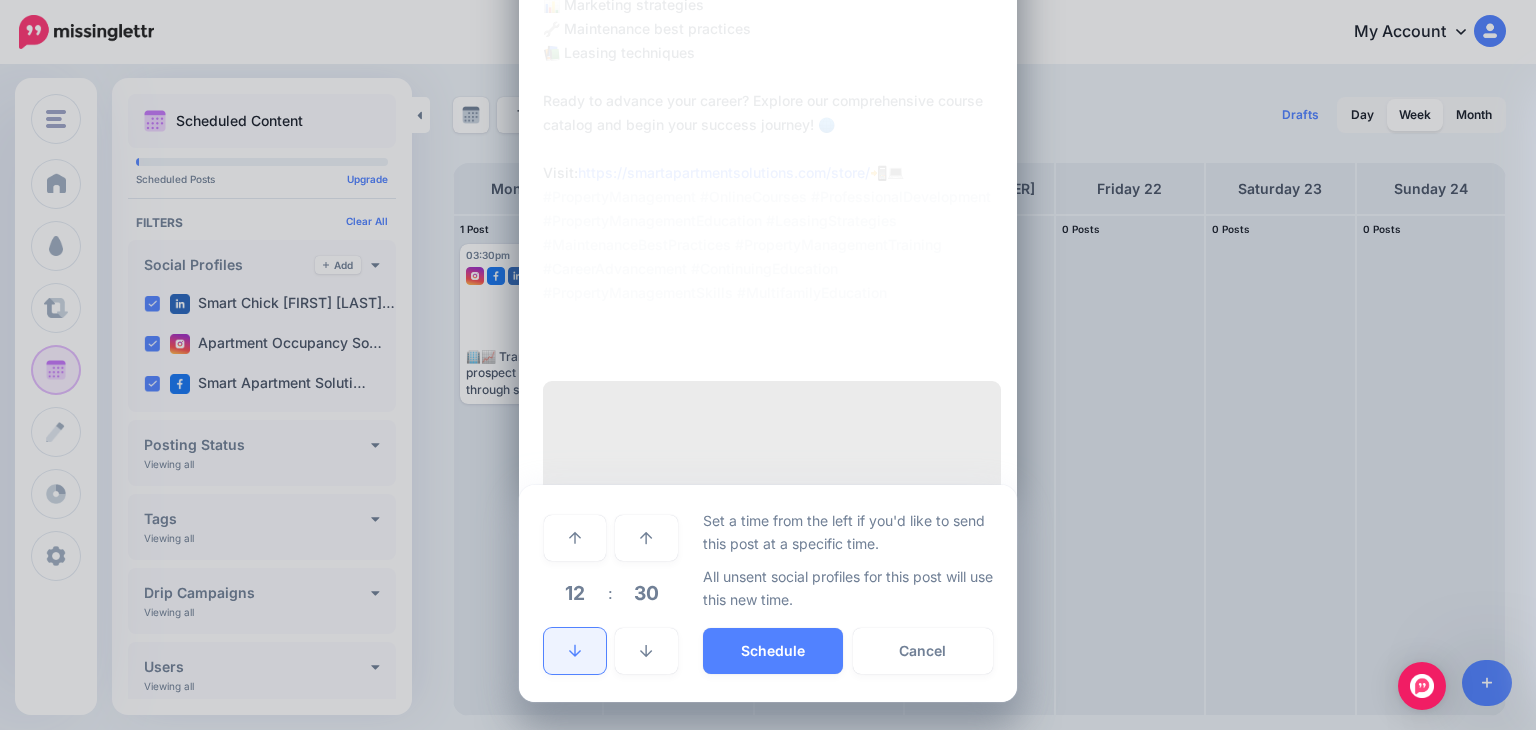 click 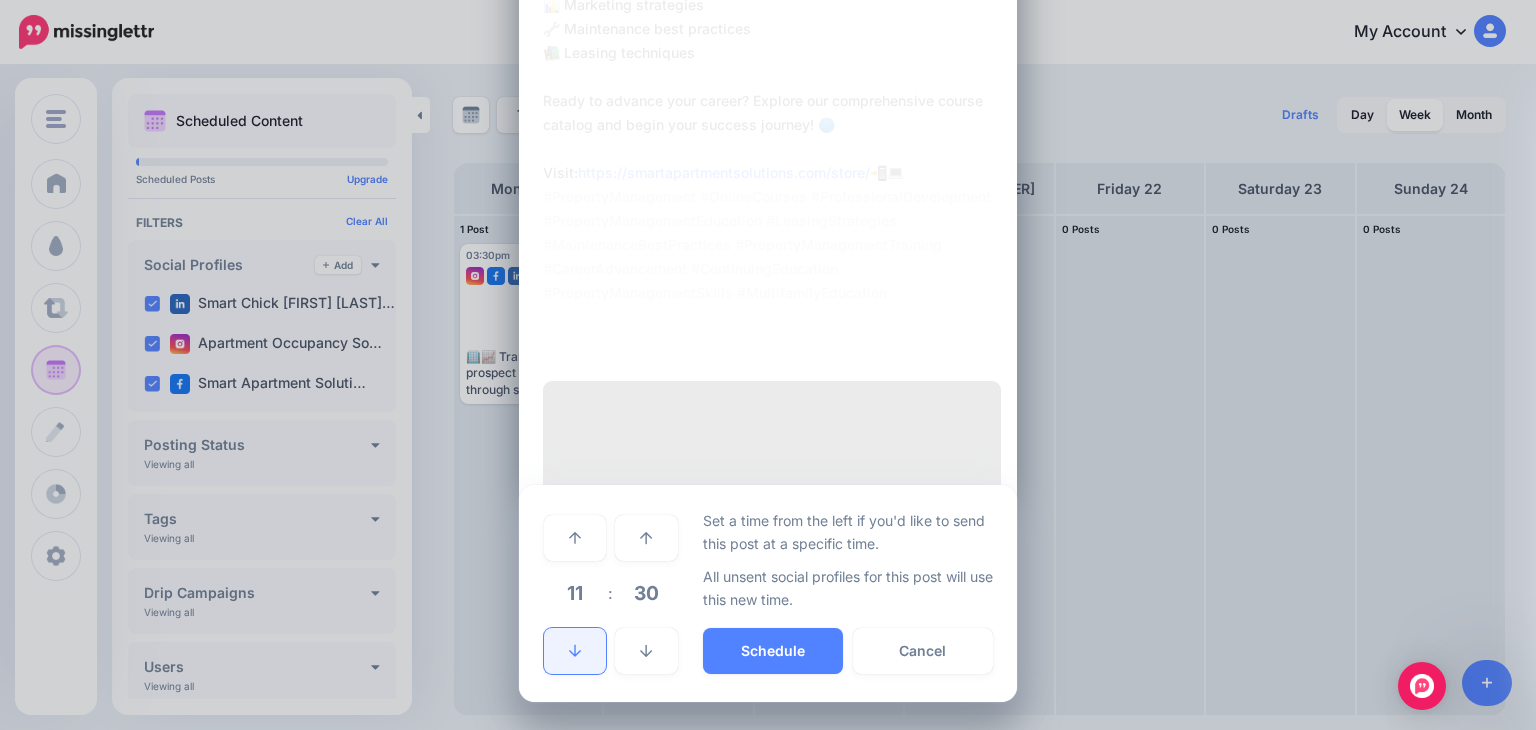 click 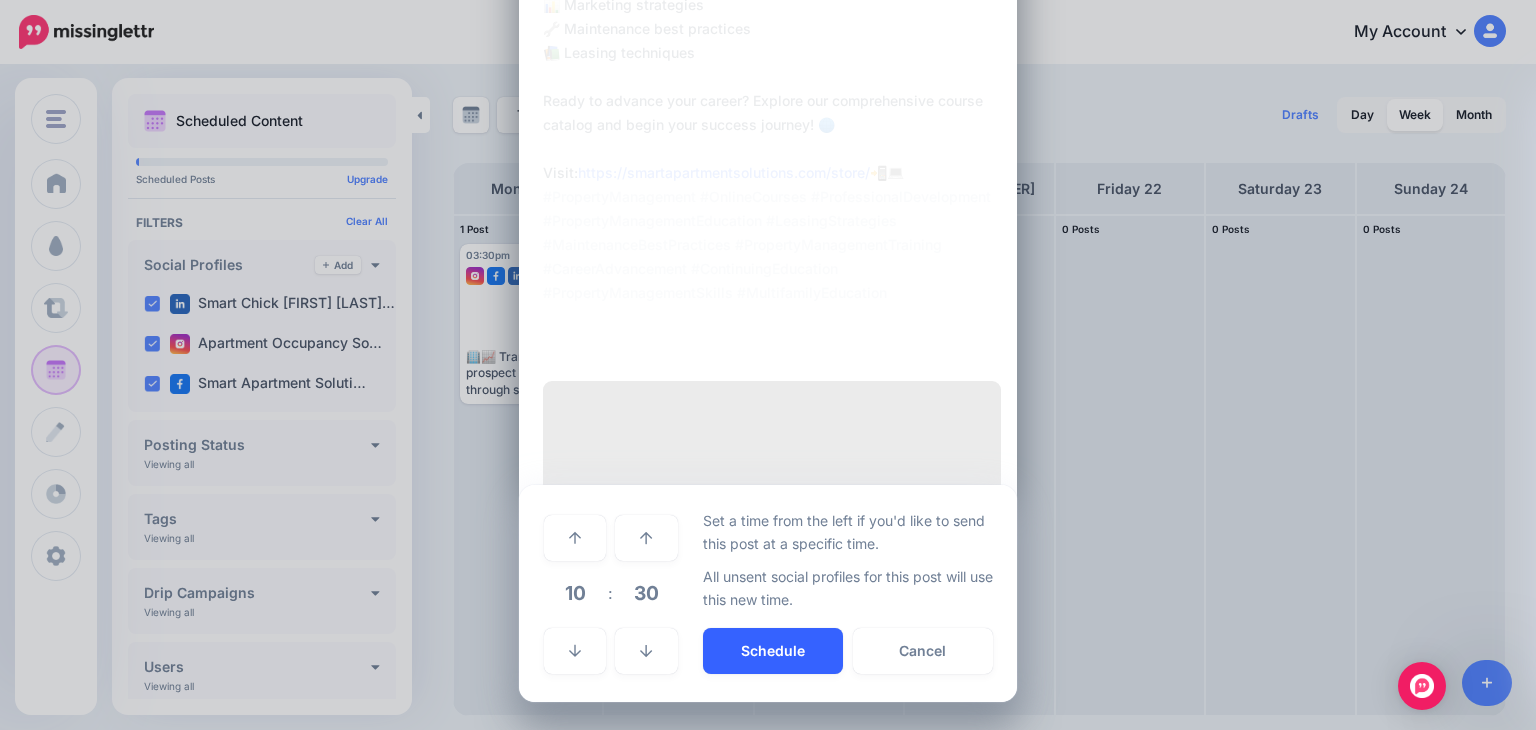 click on "Schedule" at bounding box center [773, 651] 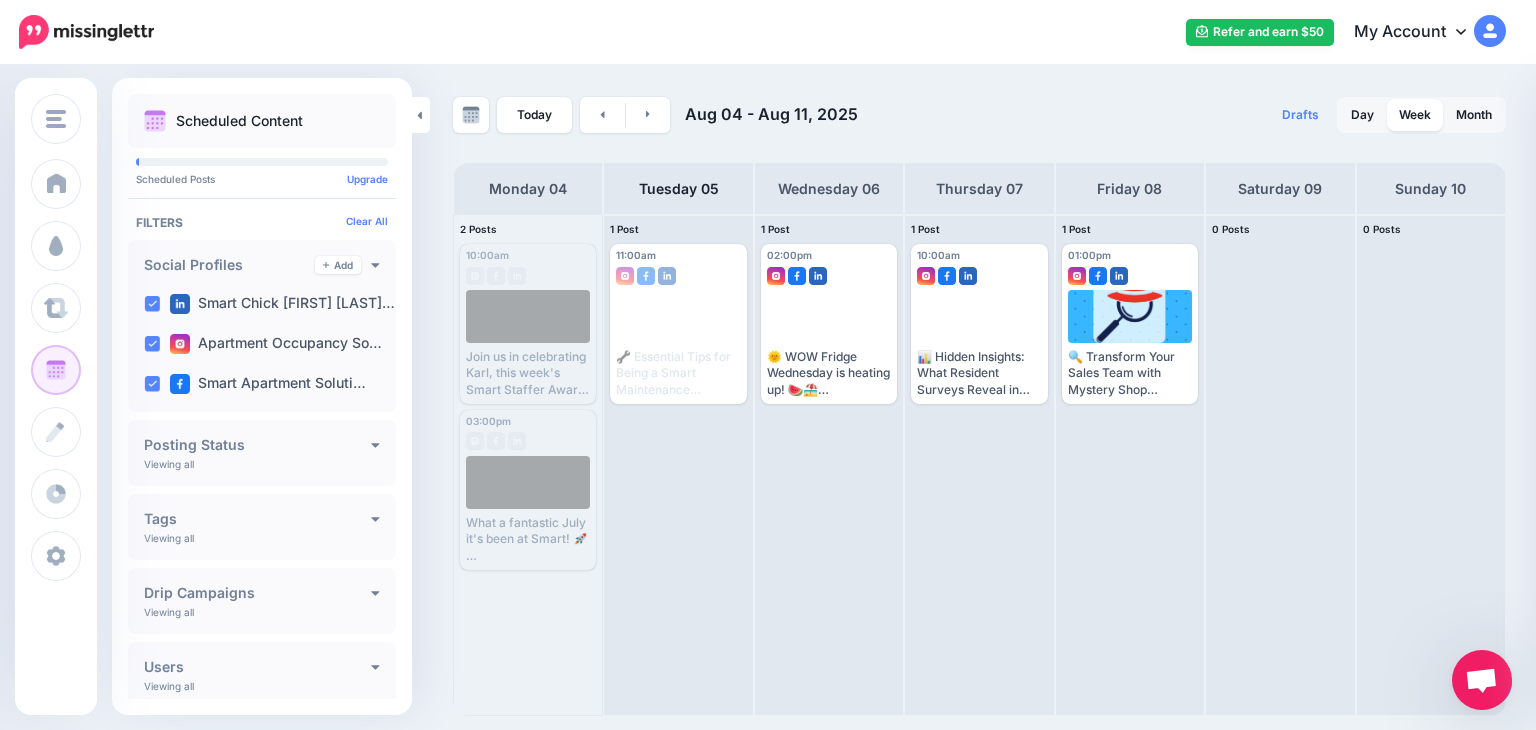 scroll, scrollTop: 0, scrollLeft: 0, axis: both 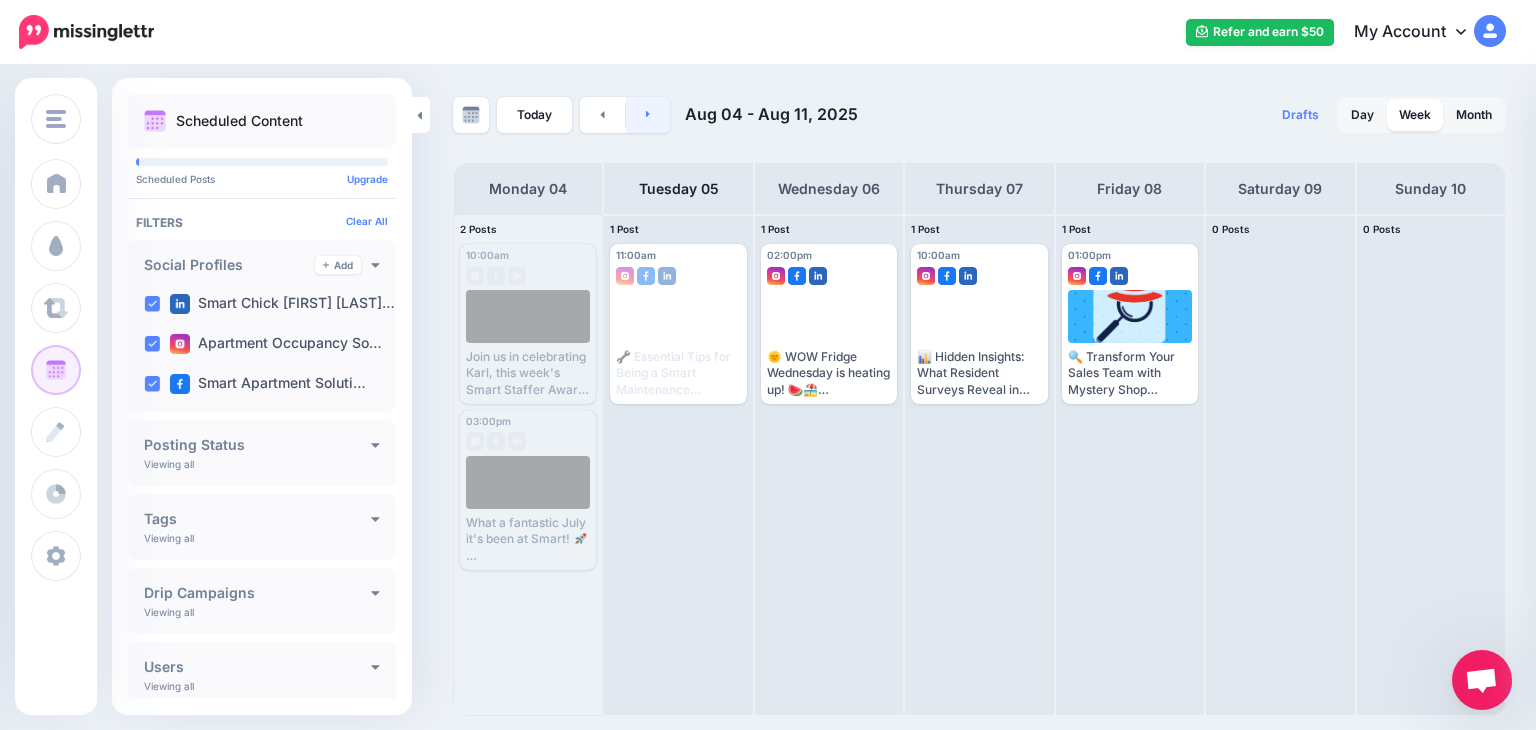 click at bounding box center (648, 115) 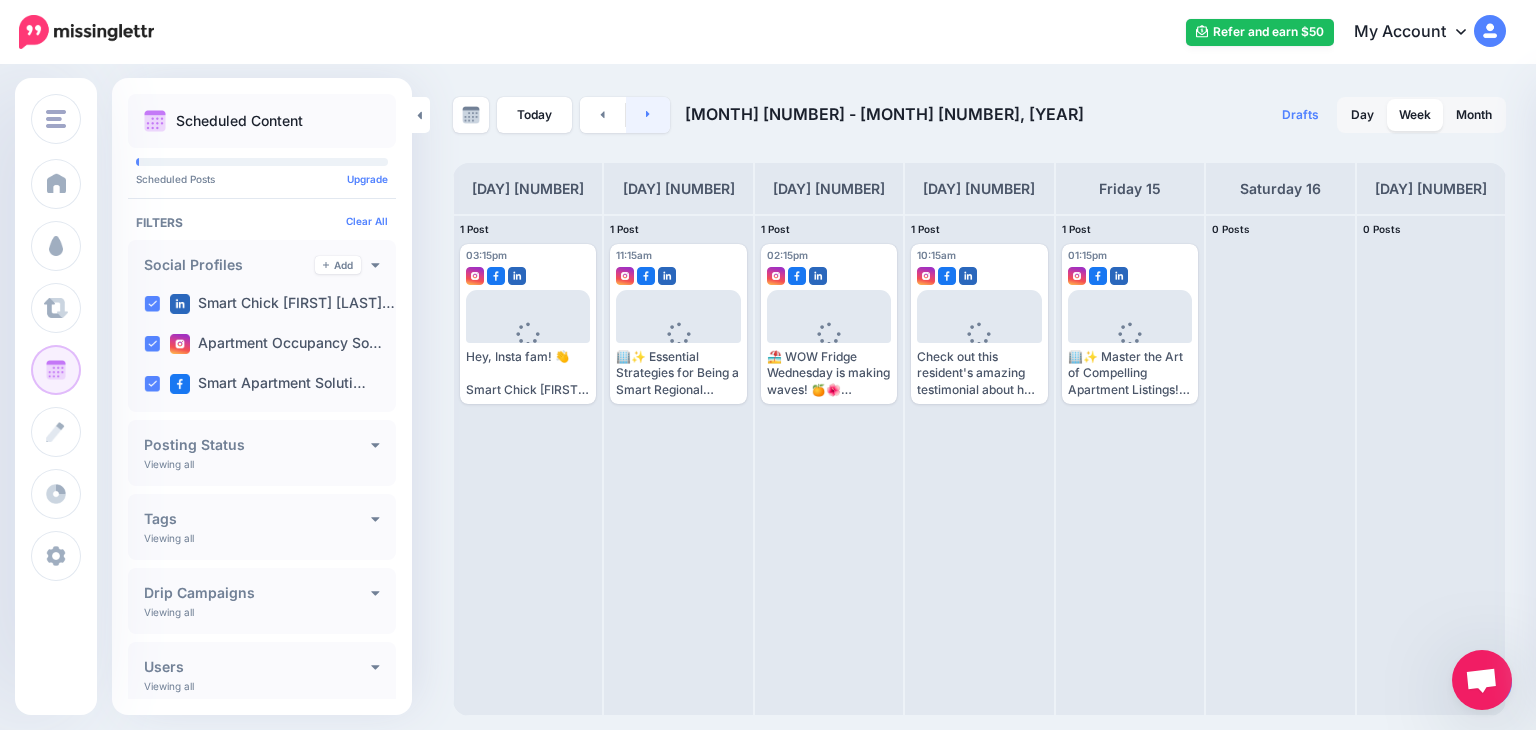 click at bounding box center (648, 115) 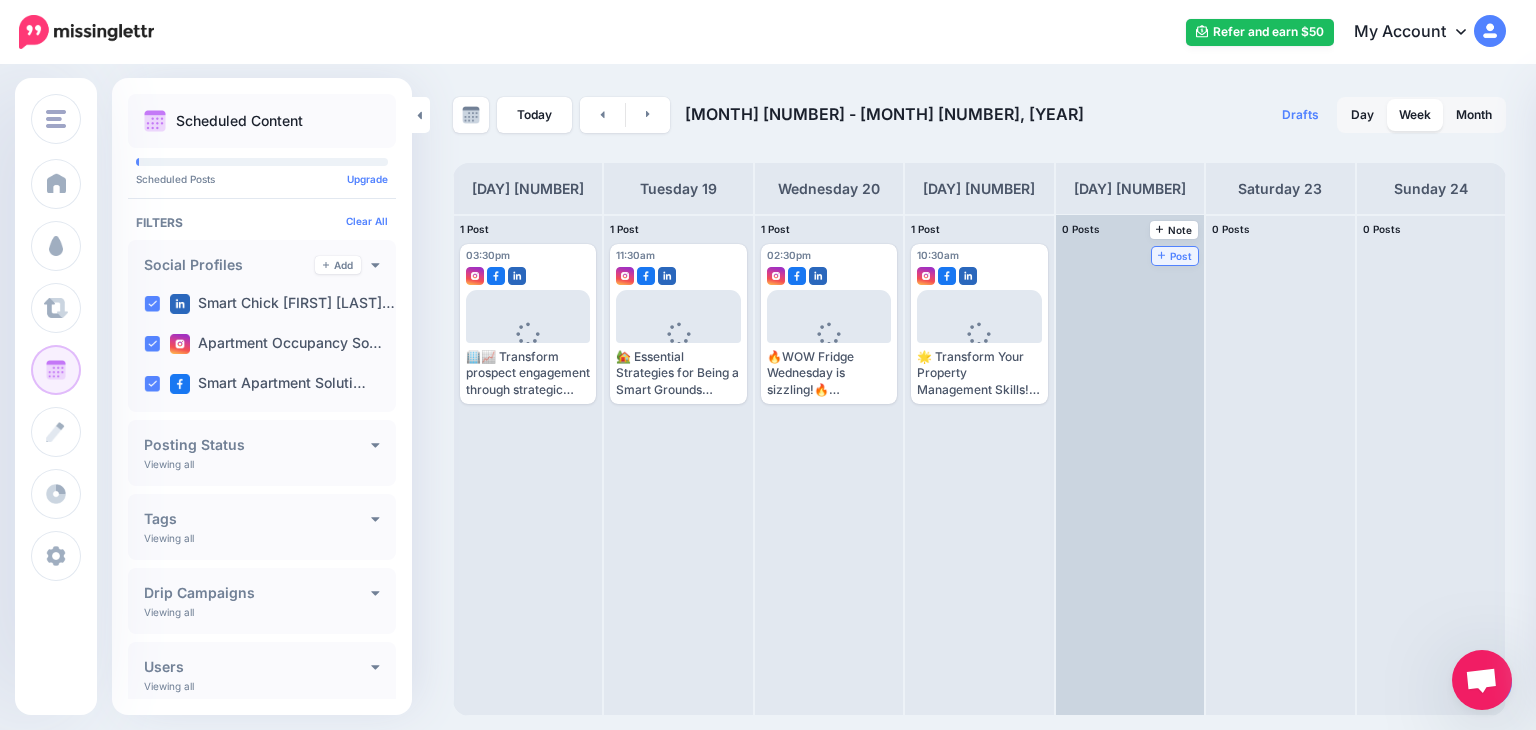 click on "Post" at bounding box center (1175, 256) 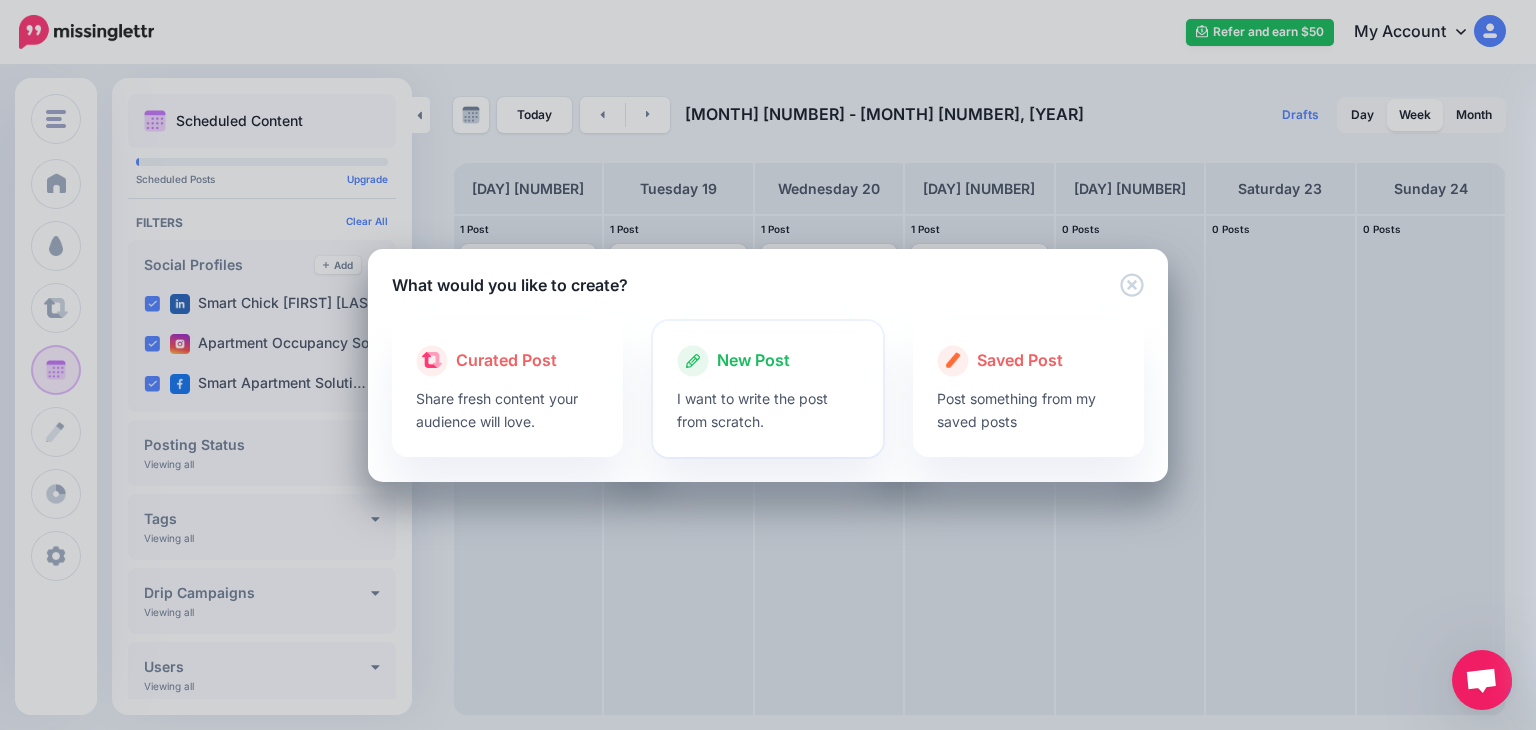 click on "New Post" at bounding box center (753, 361) 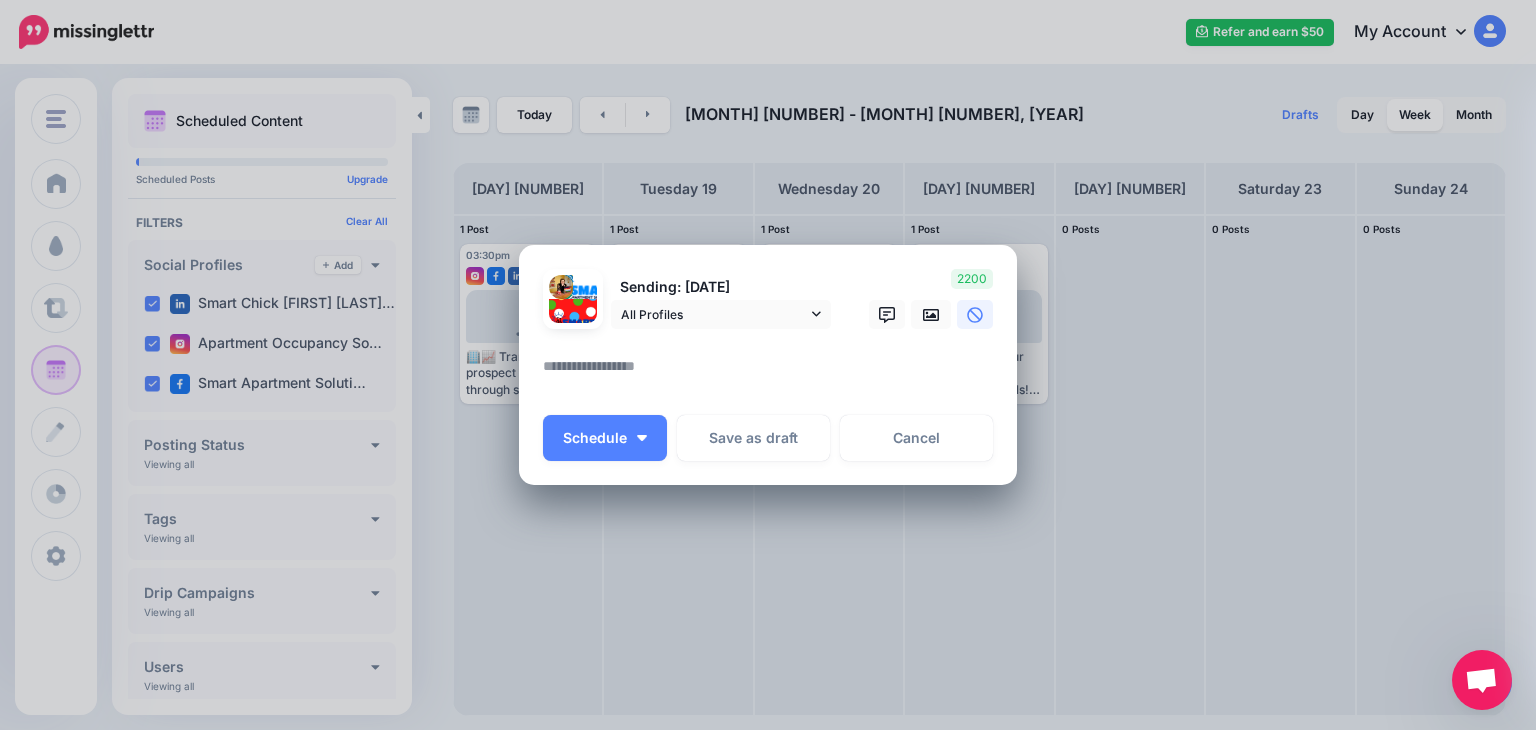click at bounding box center [773, 373] 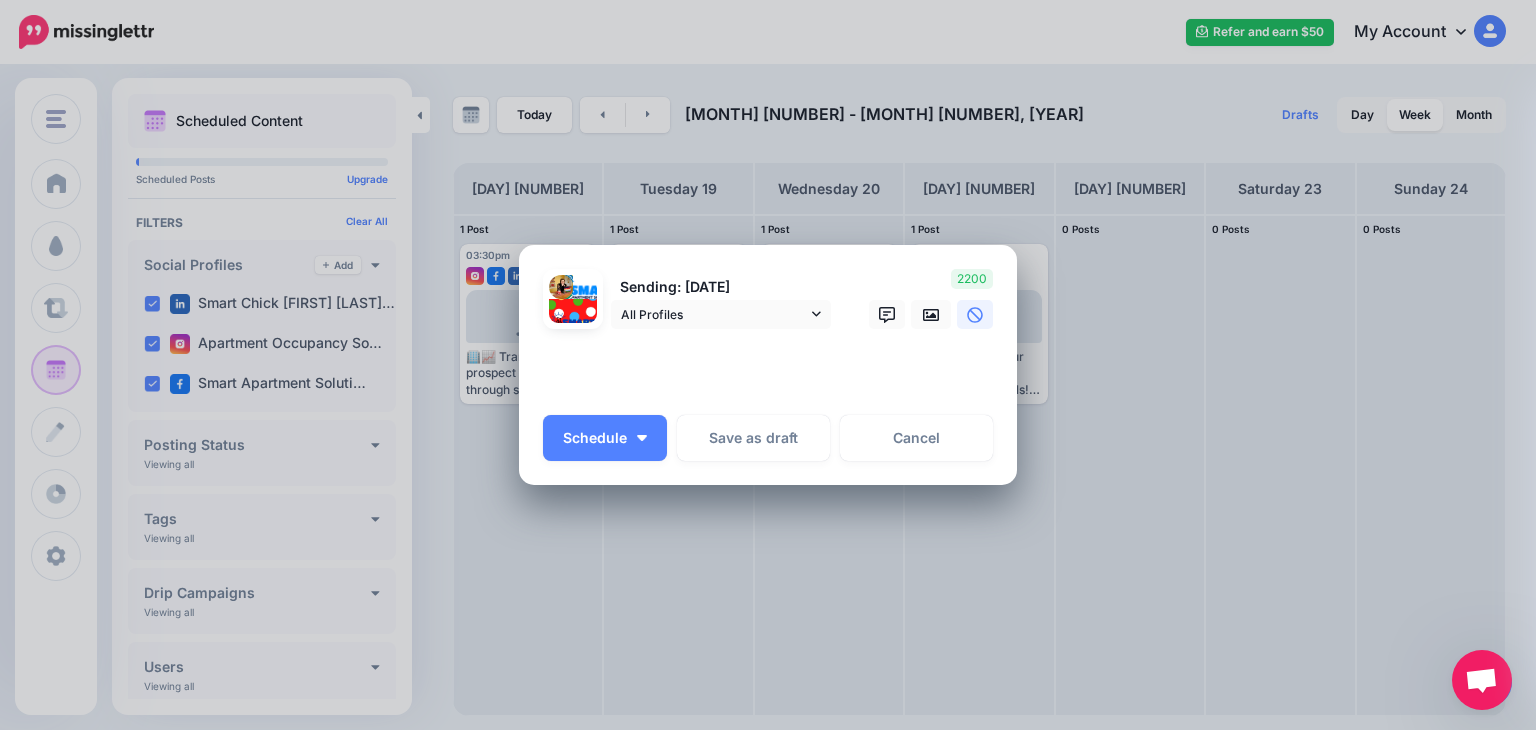 scroll, scrollTop: 52, scrollLeft: 0, axis: vertical 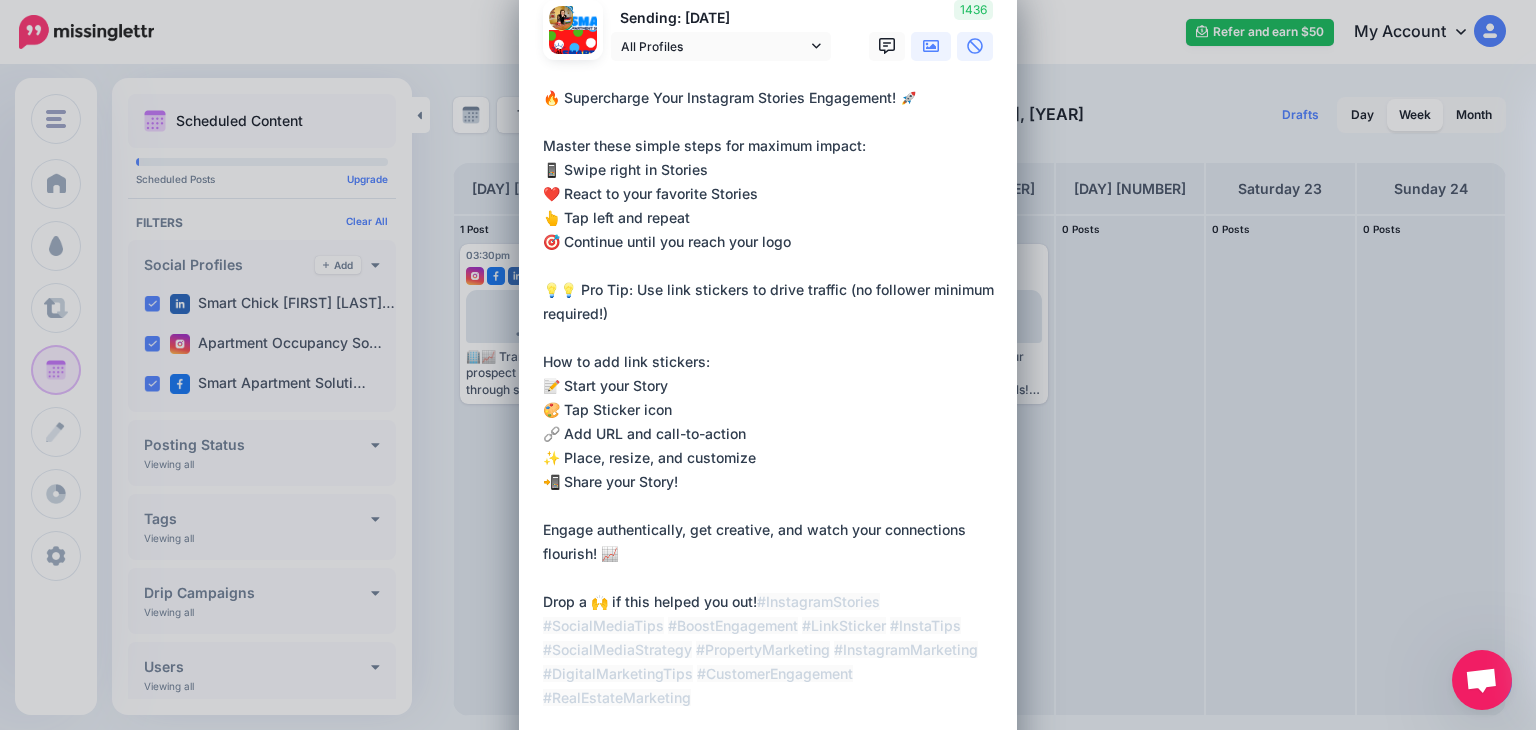 type on "**********" 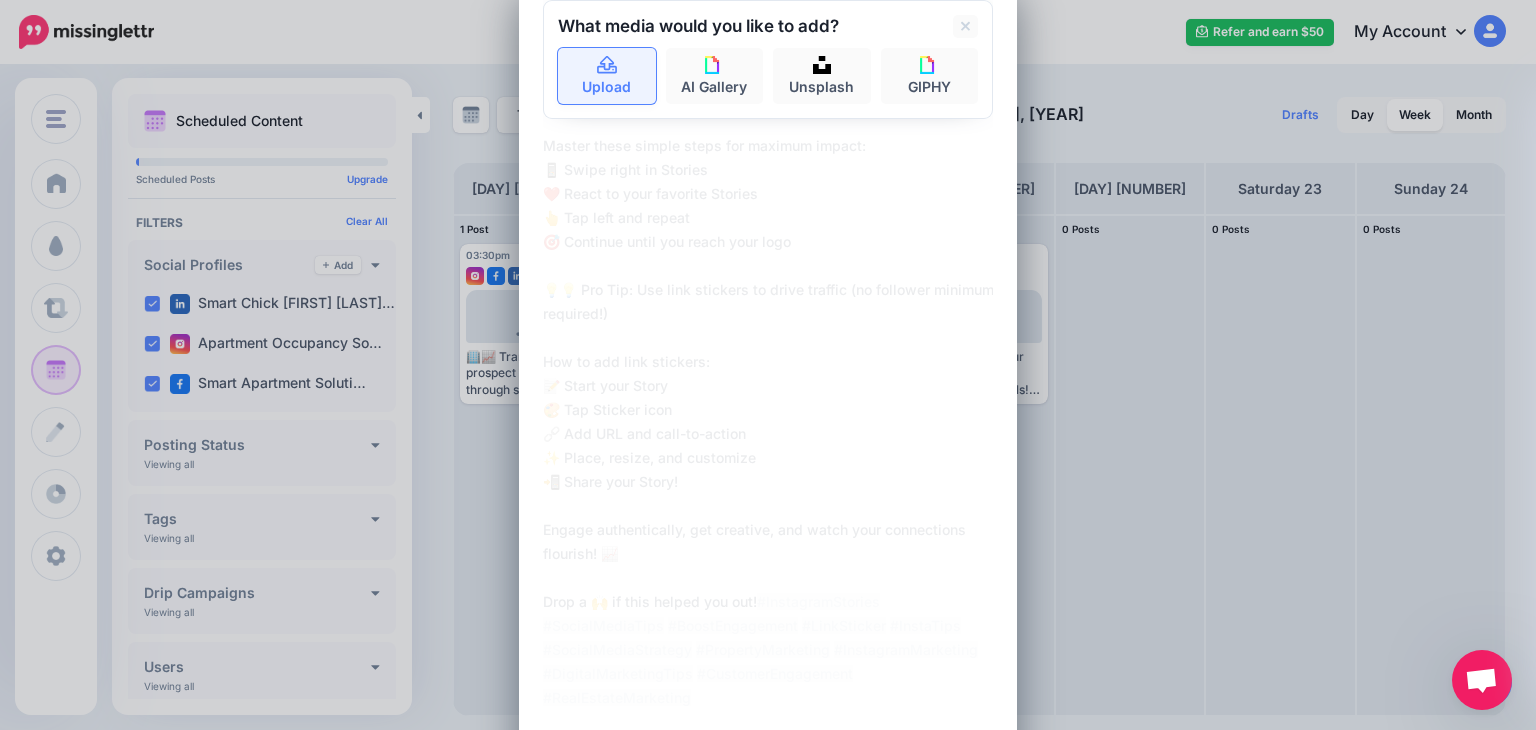 click on "Upload" at bounding box center [607, 76] 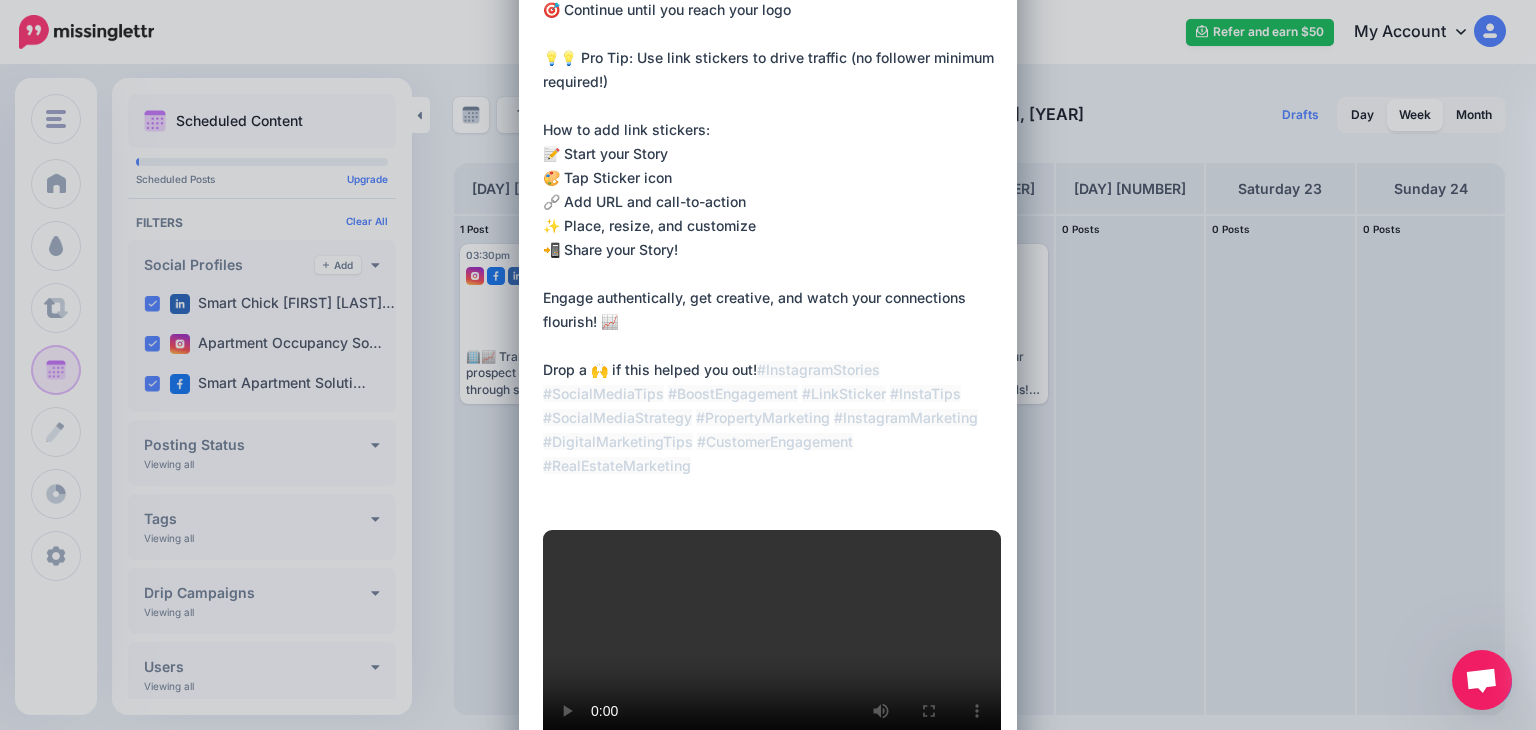 scroll, scrollTop: 288, scrollLeft: 0, axis: vertical 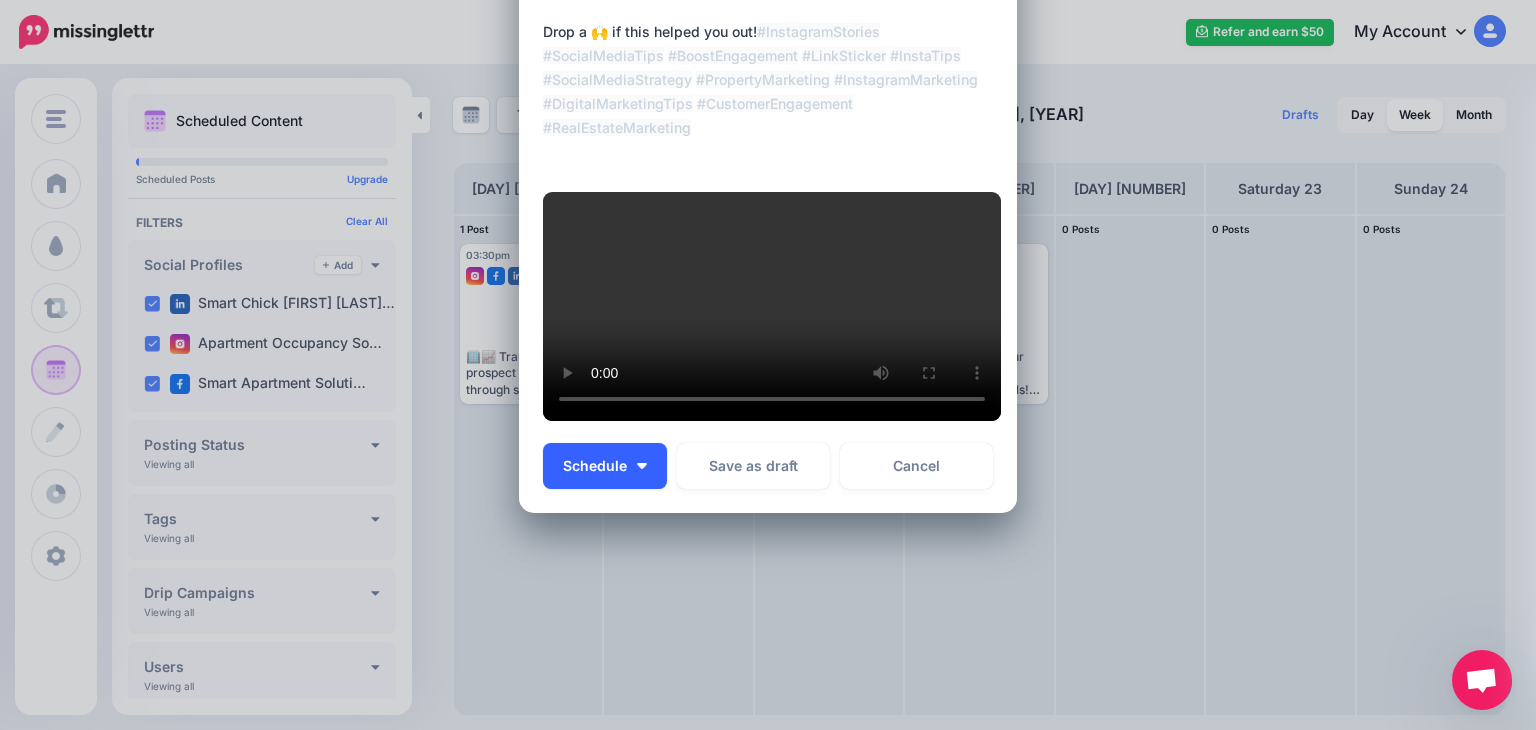 click on "Schedule" at bounding box center [595, 466] 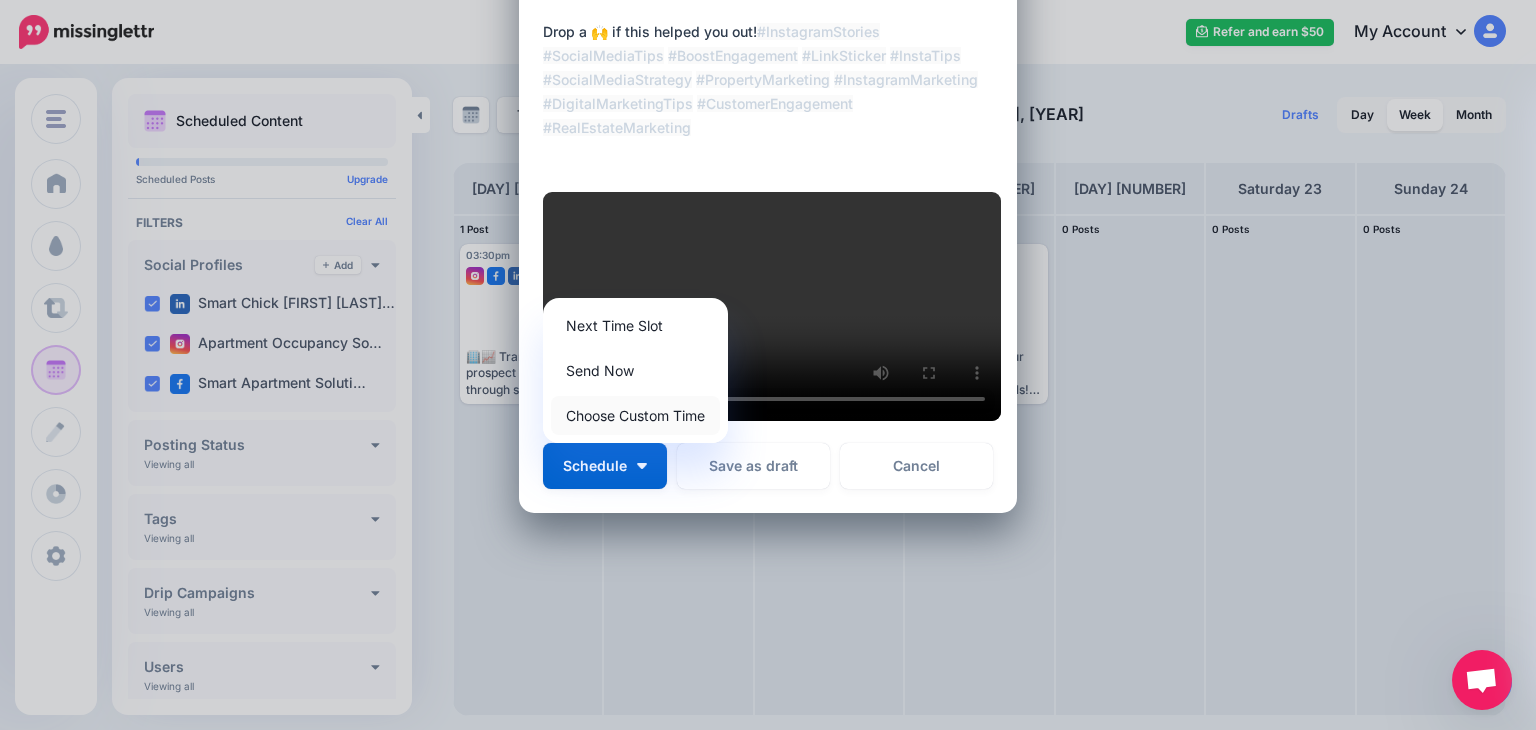 click on "Choose Custom Time" at bounding box center (635, 415) 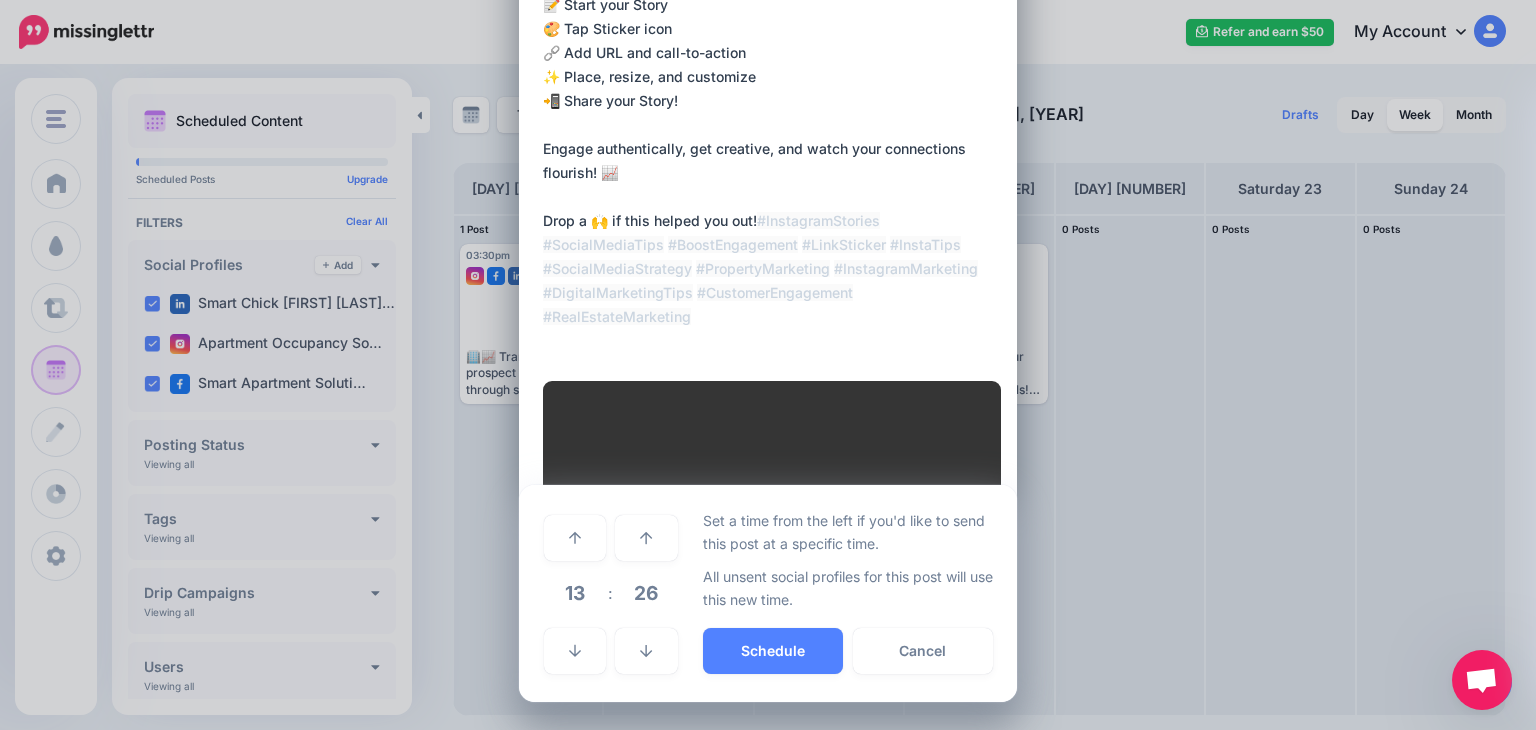 scroll, scrollTop: 660, scrollLeft: 0, axis: vertical 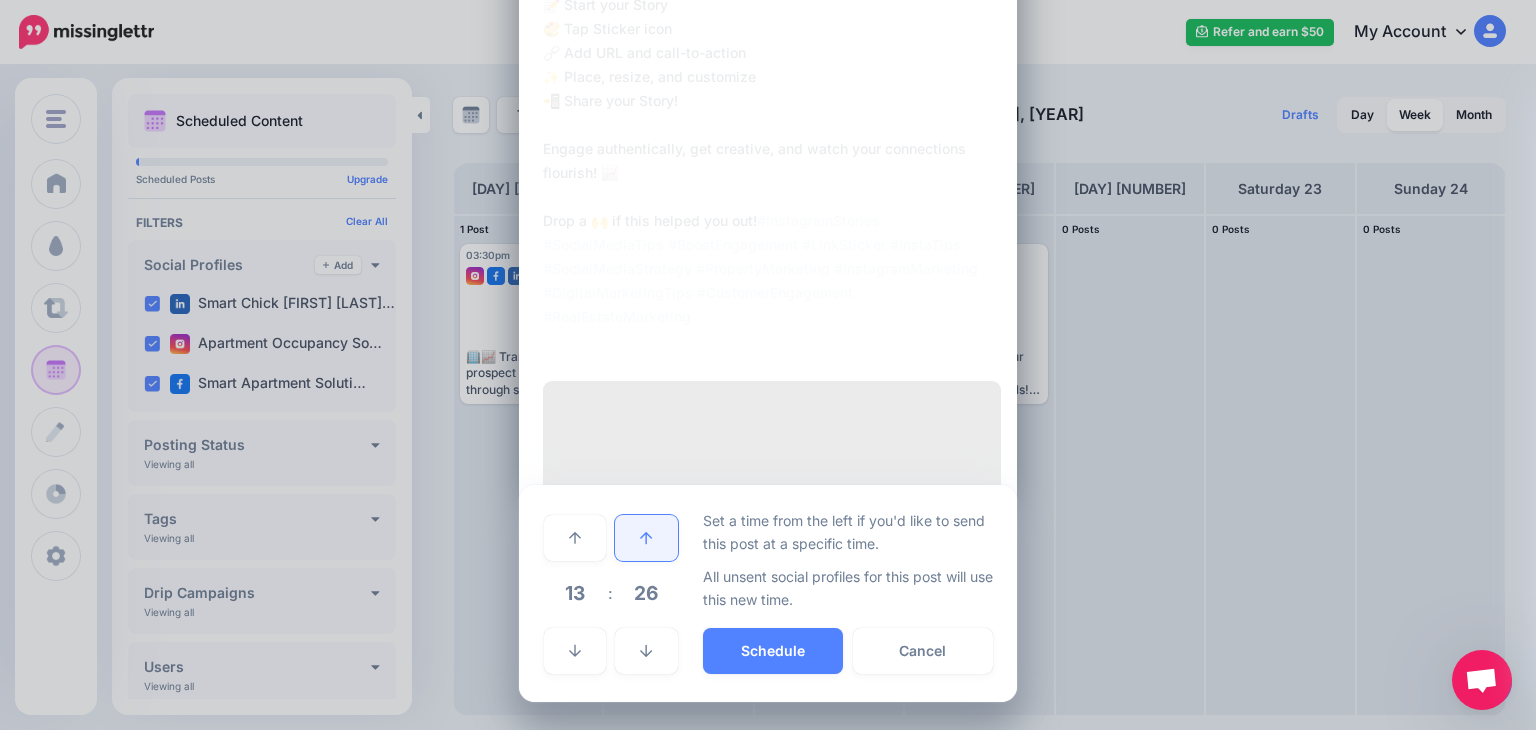 click 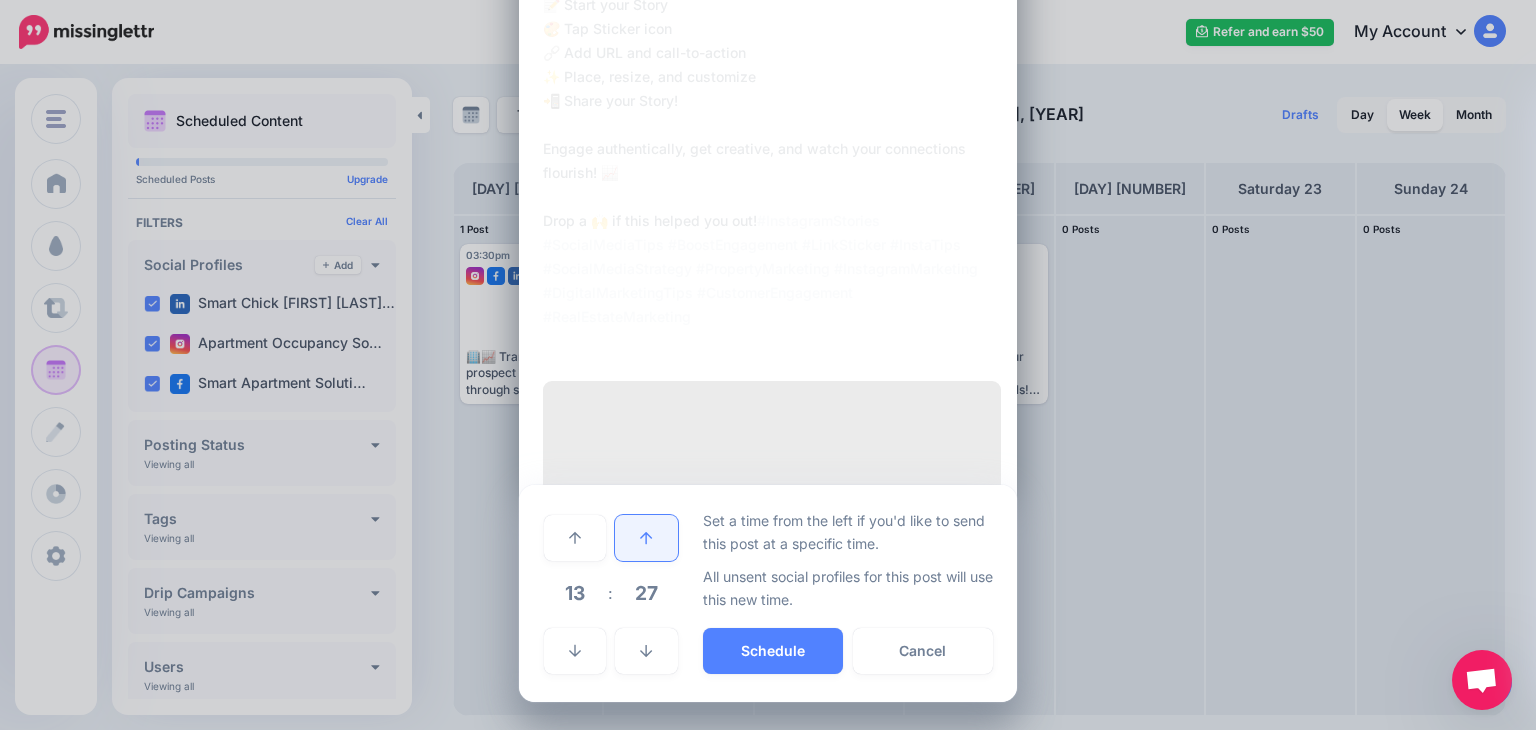 click 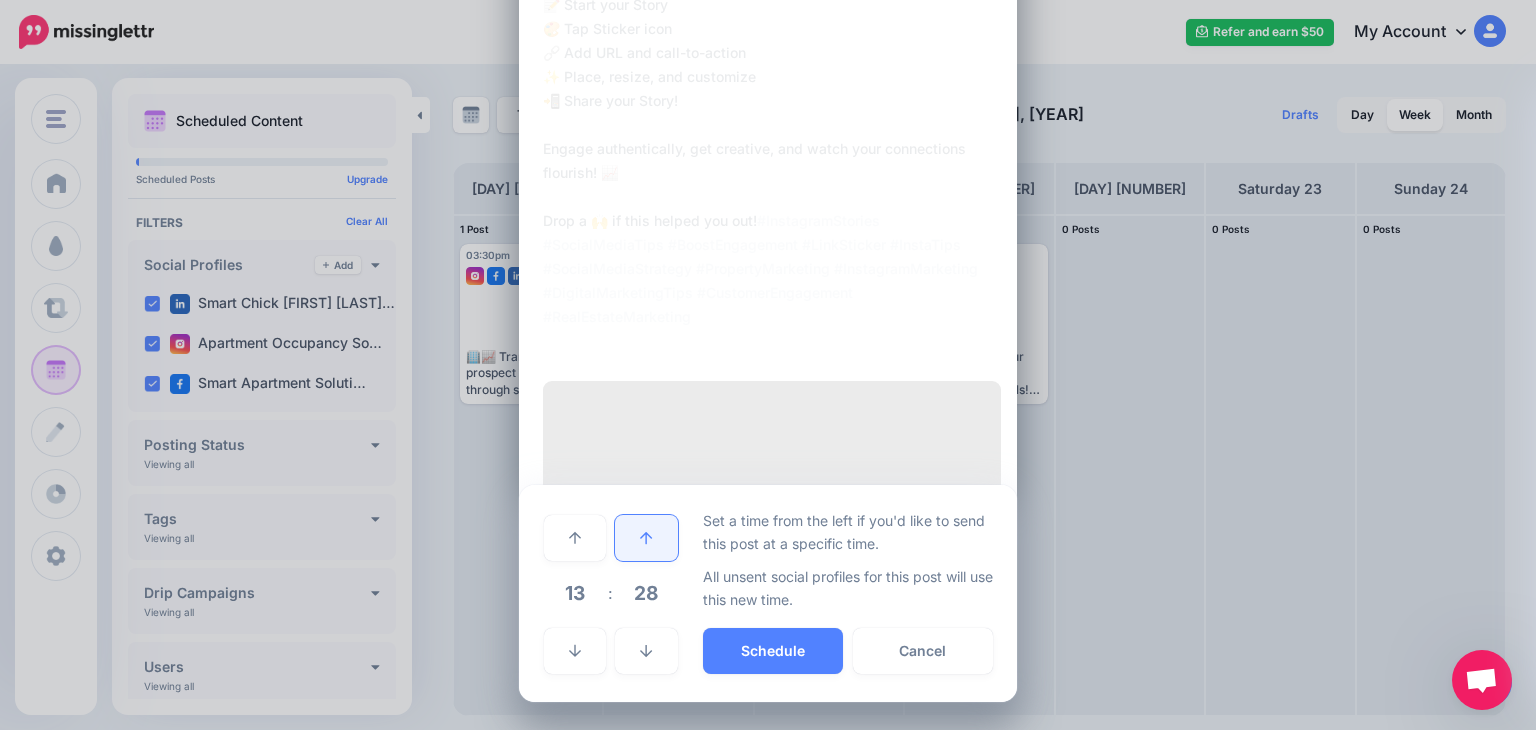 click 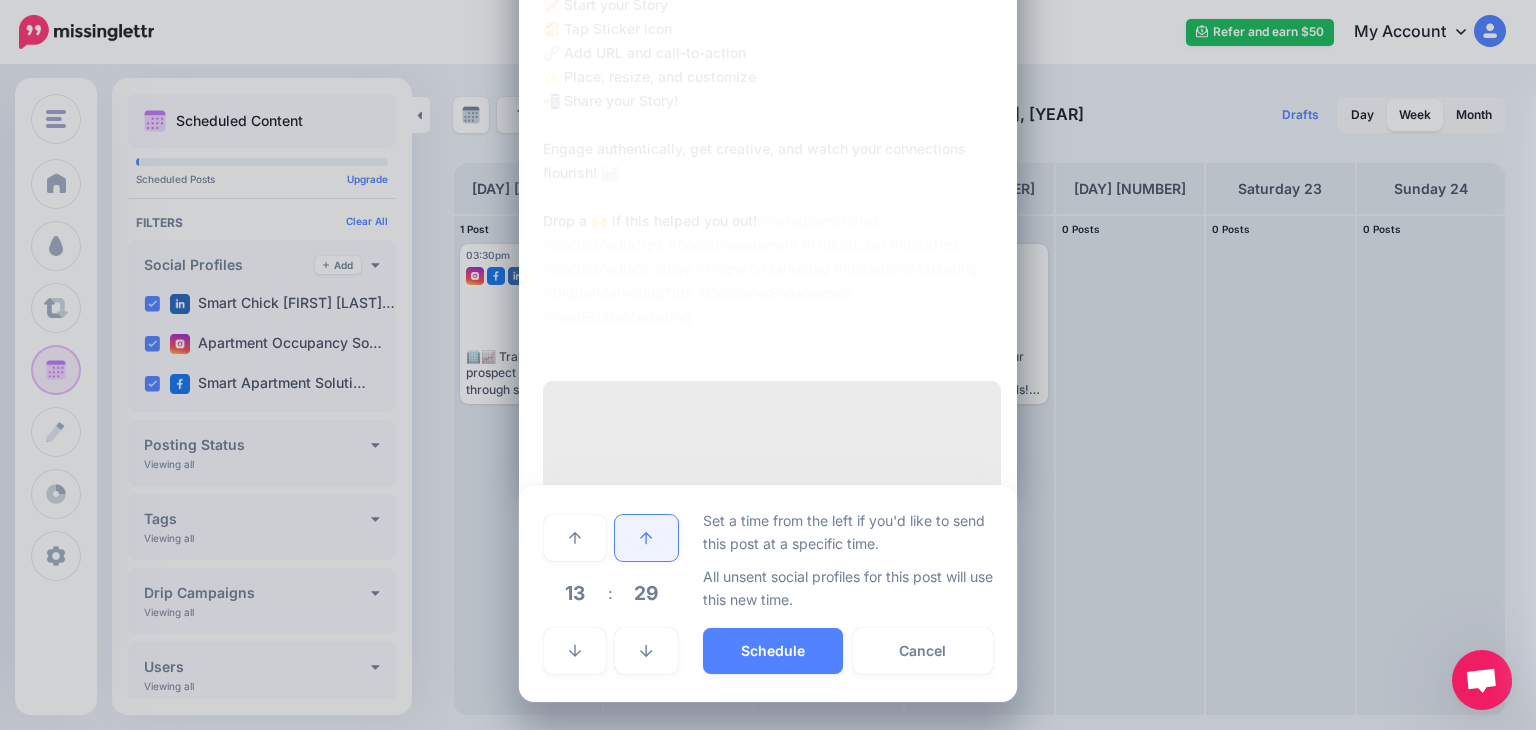 click 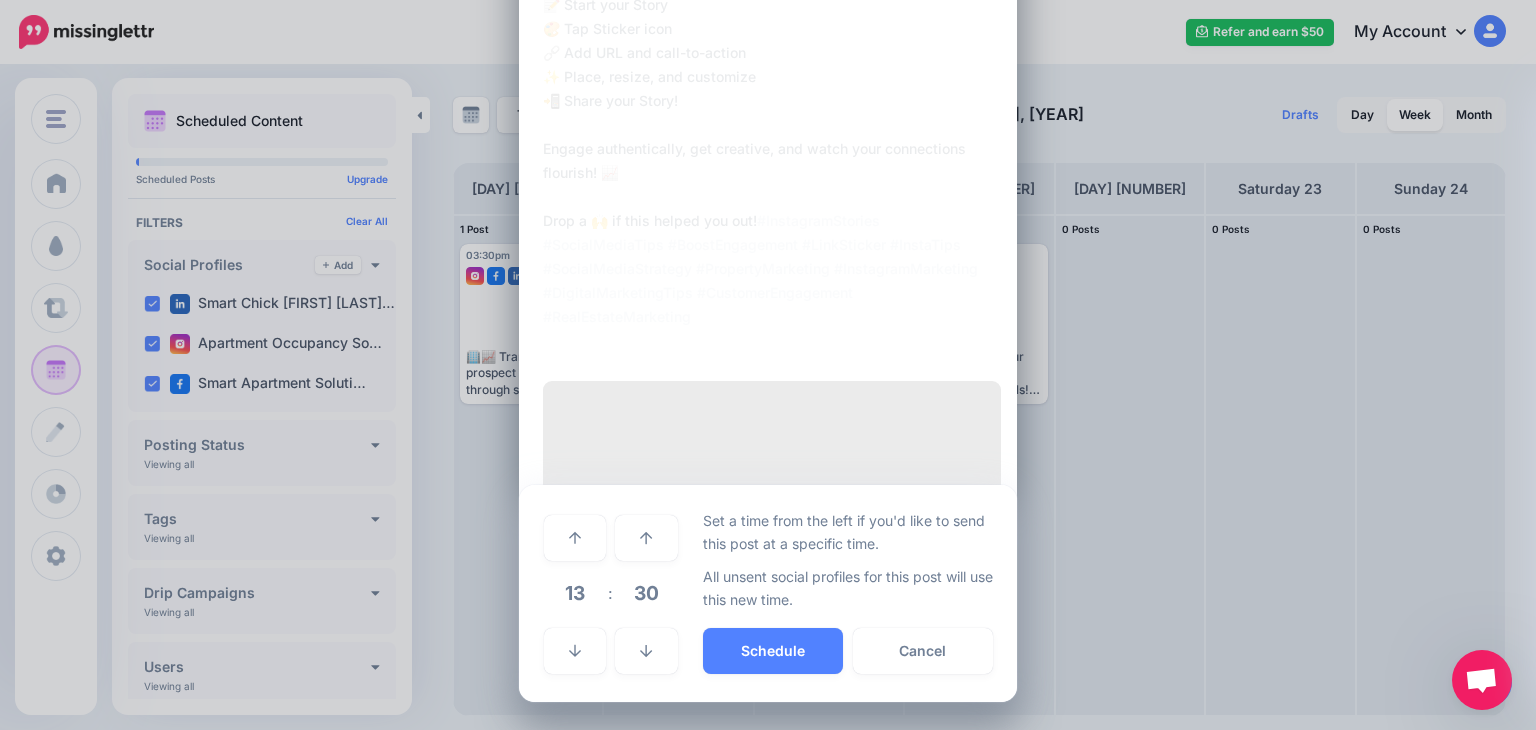 scroll, scrollTop: 660, scrollLeft: 0, axis: vertical 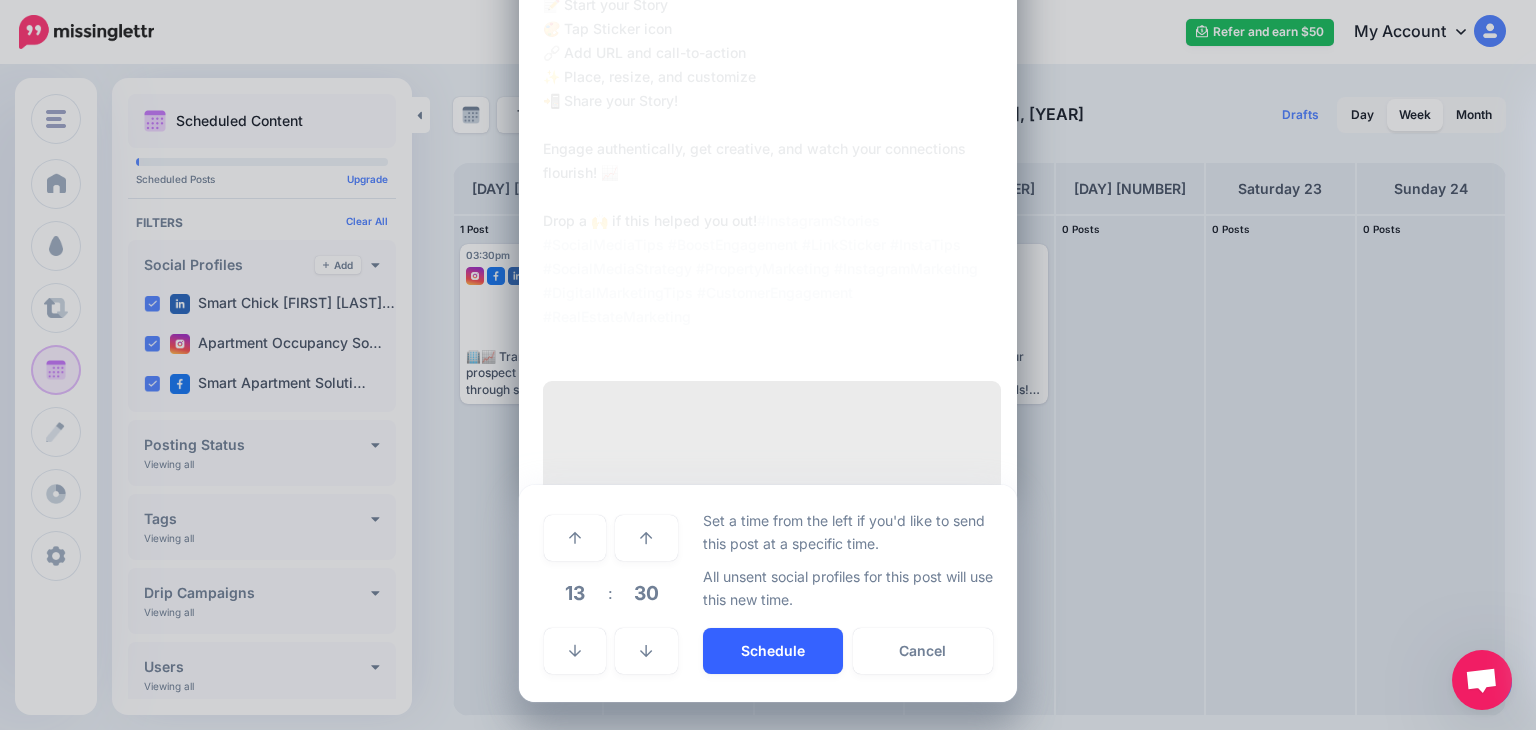 click on "Schedule" at bounding box center [773, 651] 